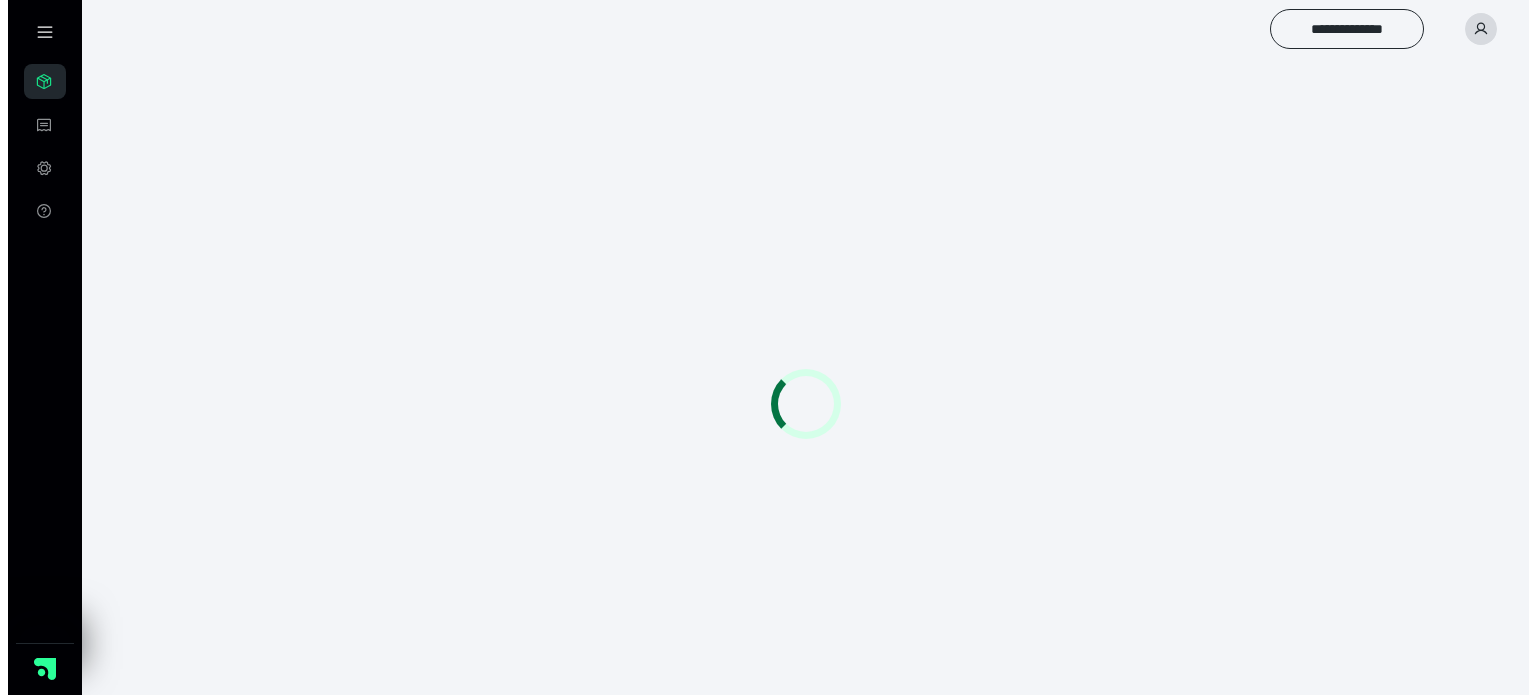 scroll, scrollTop: 0, scrollLeft: 0, axis: both 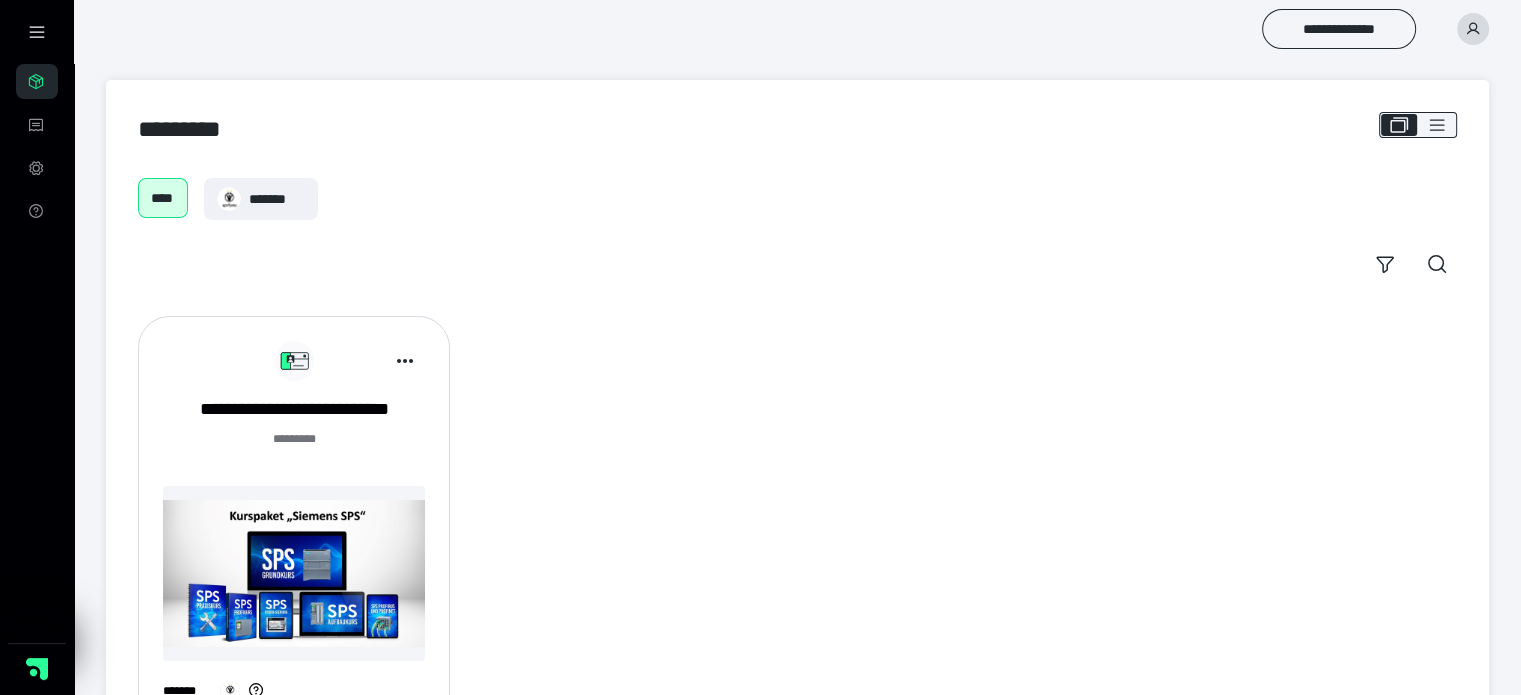 click on "*******   *" at bounding box center (294, 450) 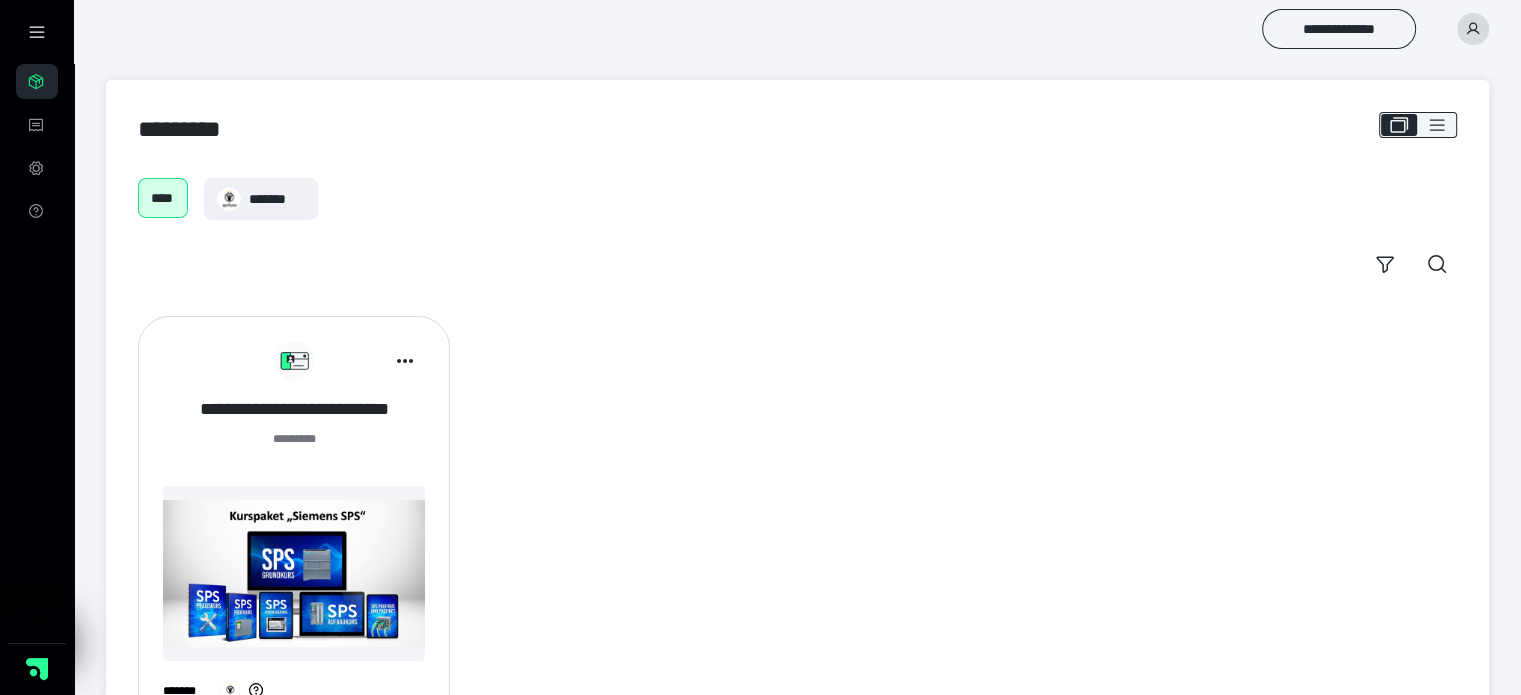 click on "**********" at bounding box center (294, 409) 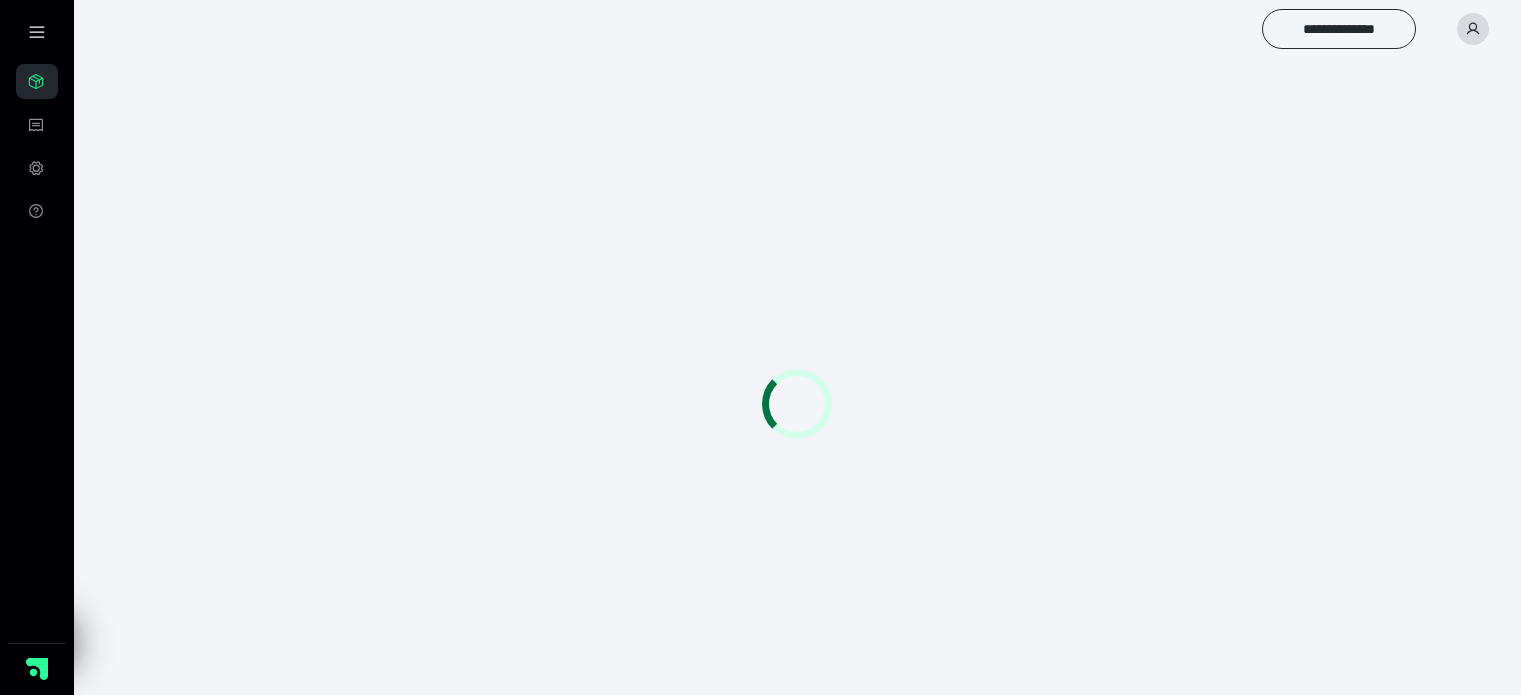 scroll, scrollTop: 0, scrollLeft: 0, axis: both 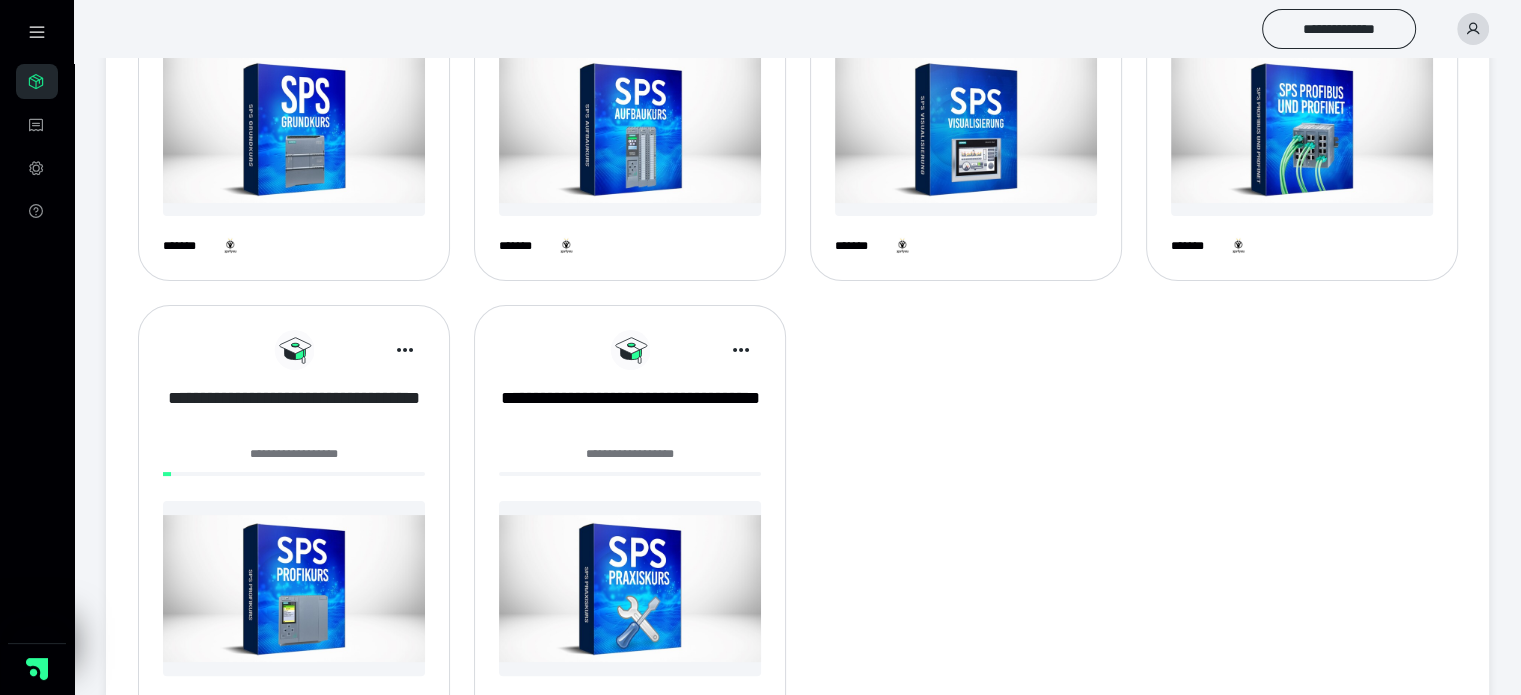 click on "**********" at bounding box center [294, 411] 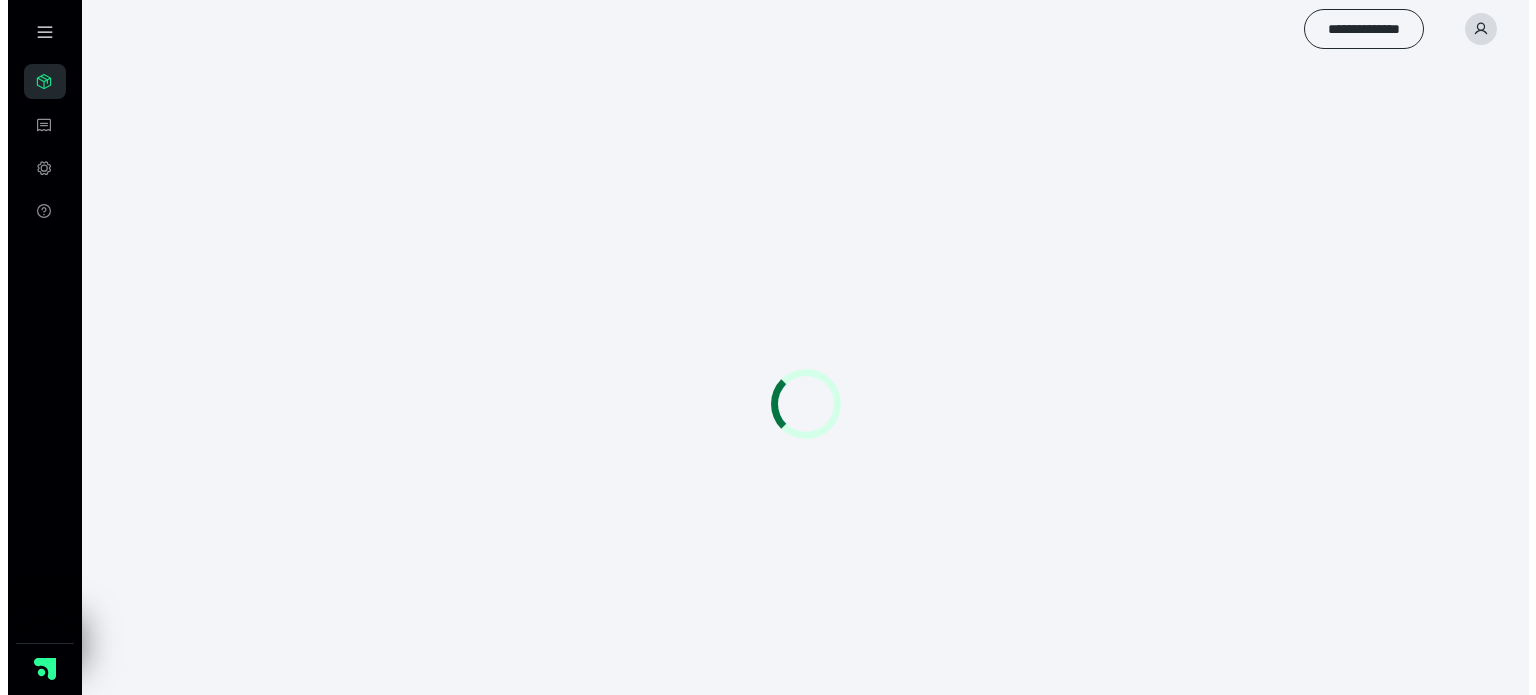 scroll, scrollTop: 0, scrollLeft: 0, axis: both 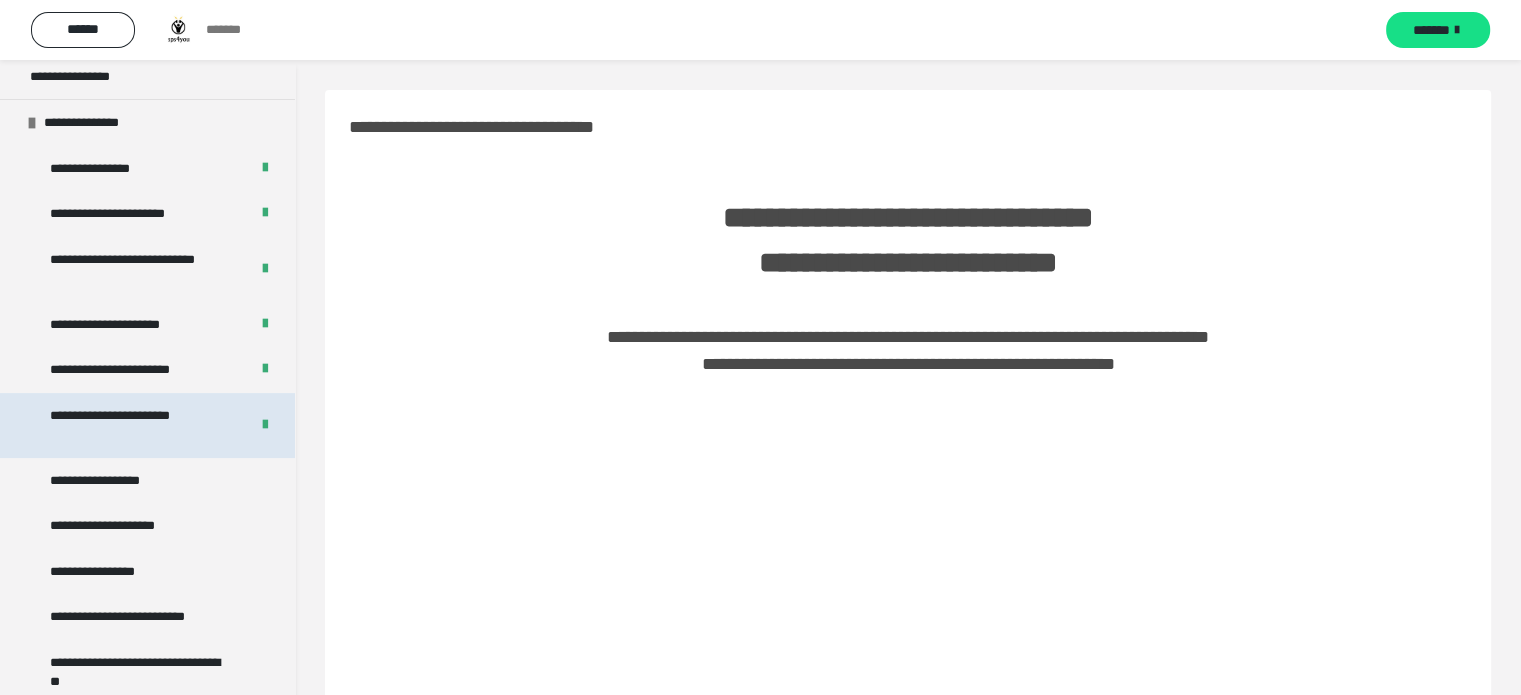 click on "**********" at bounding box center (134, 425) 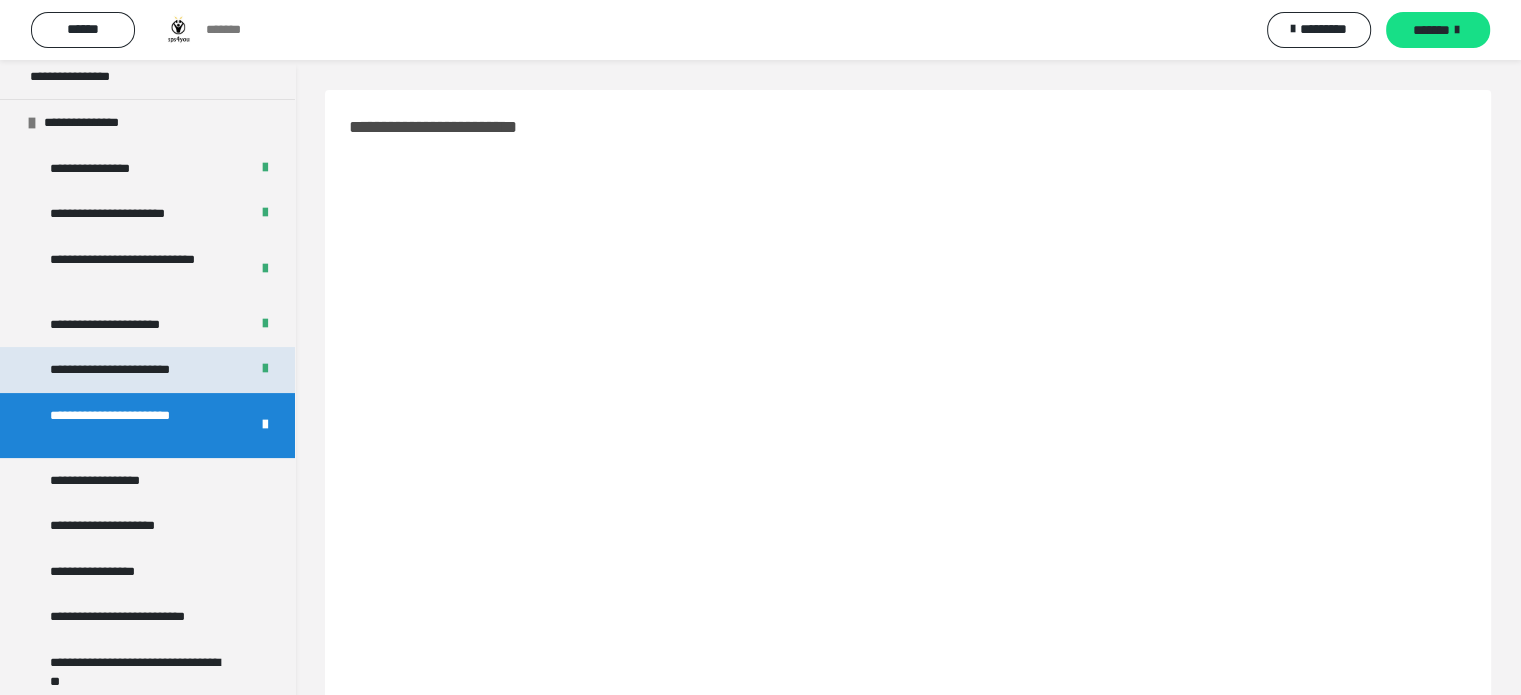 click on "**********" at bounding box center [147, 370] 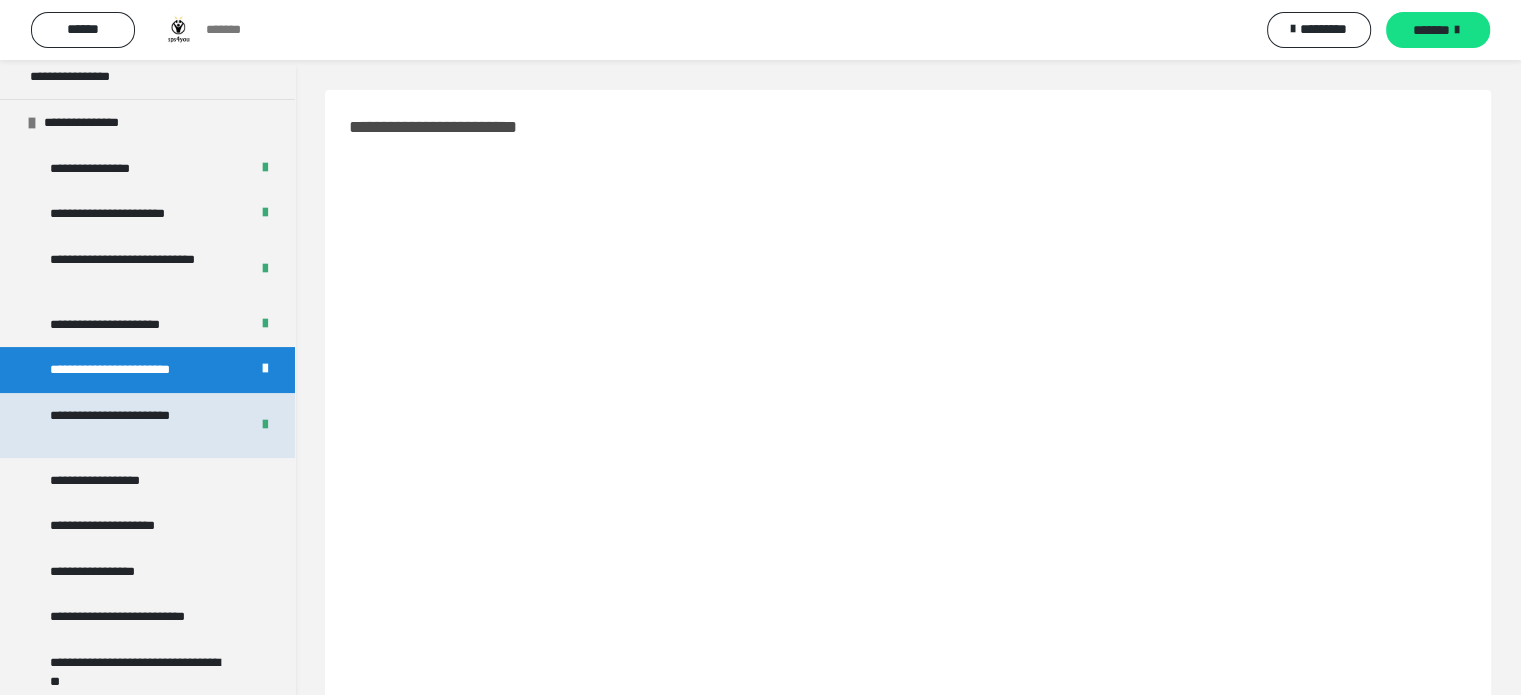 click on "**********" at bounding box center [134, 425] 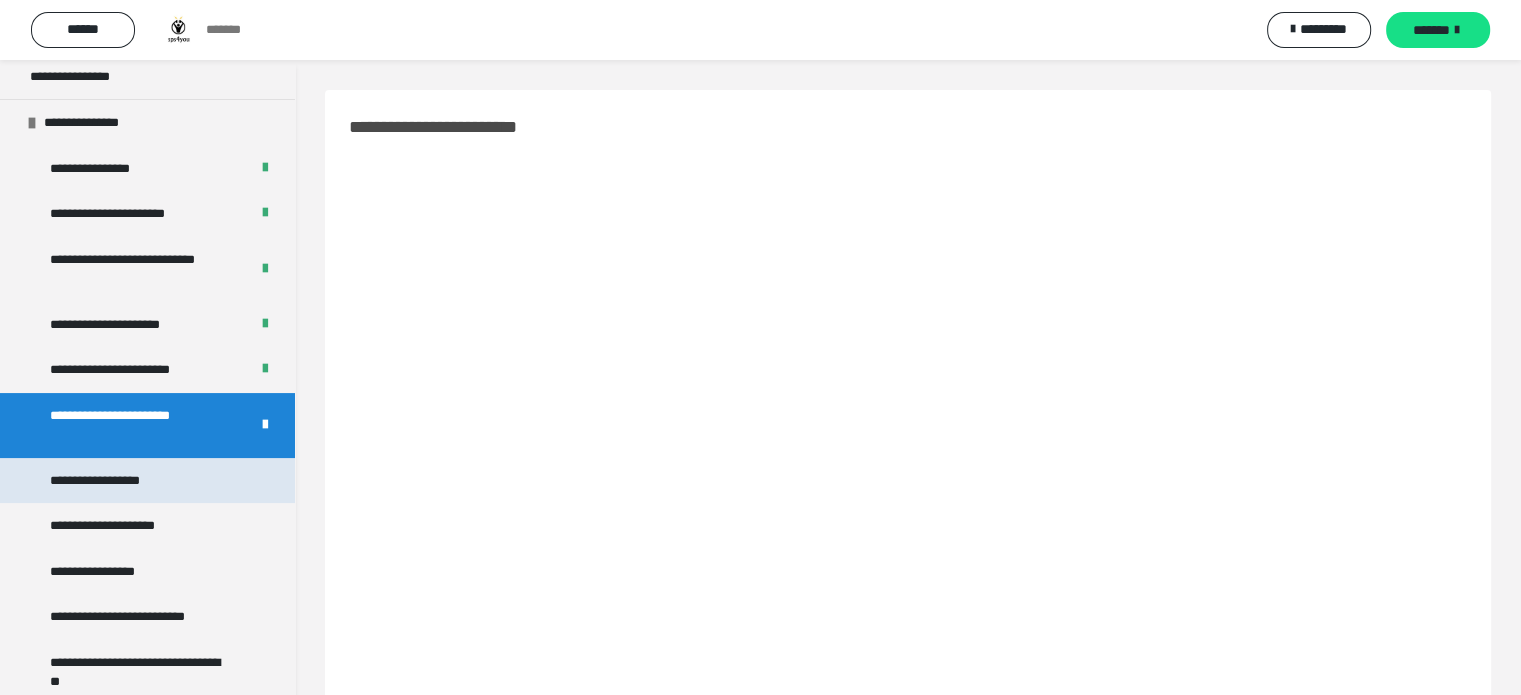 click on "**********" at bounding box center (112, 481) 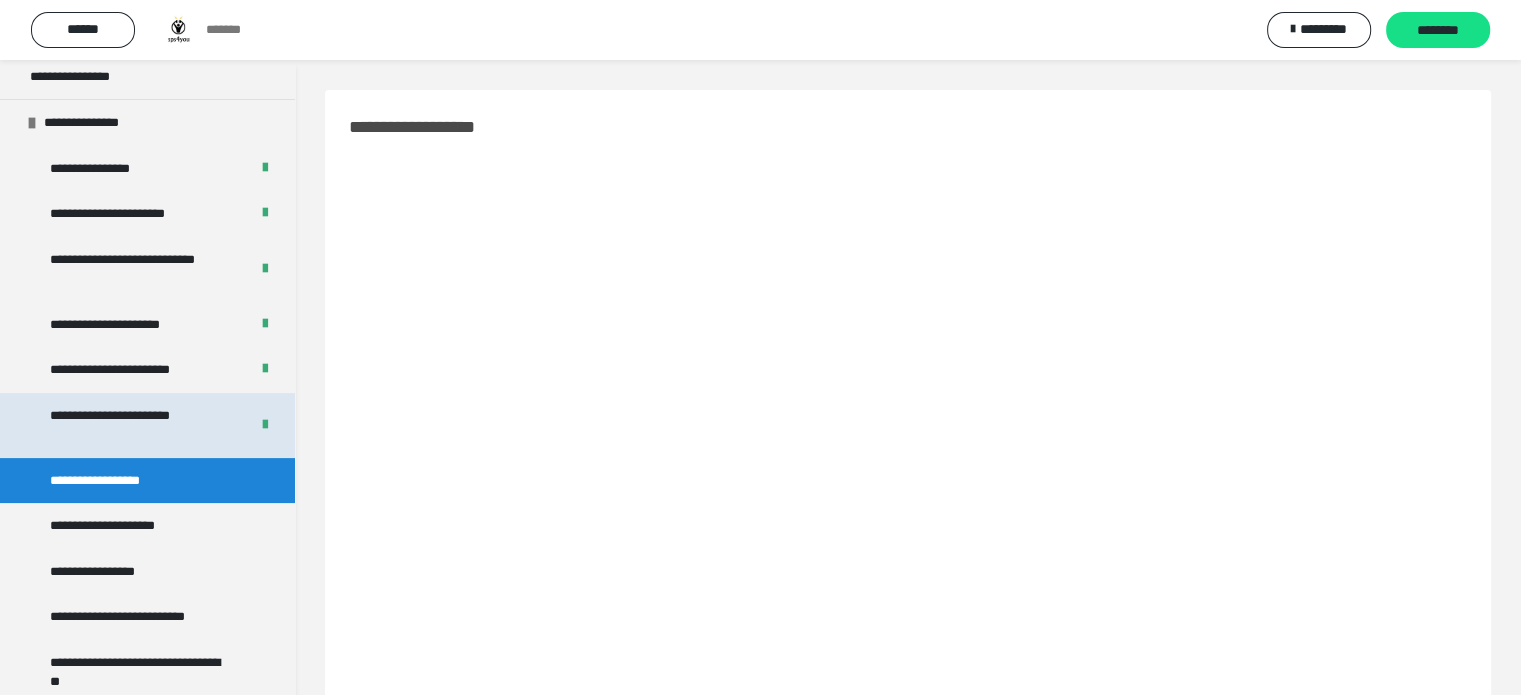 click on "**********" at bounding box center (134, 425) 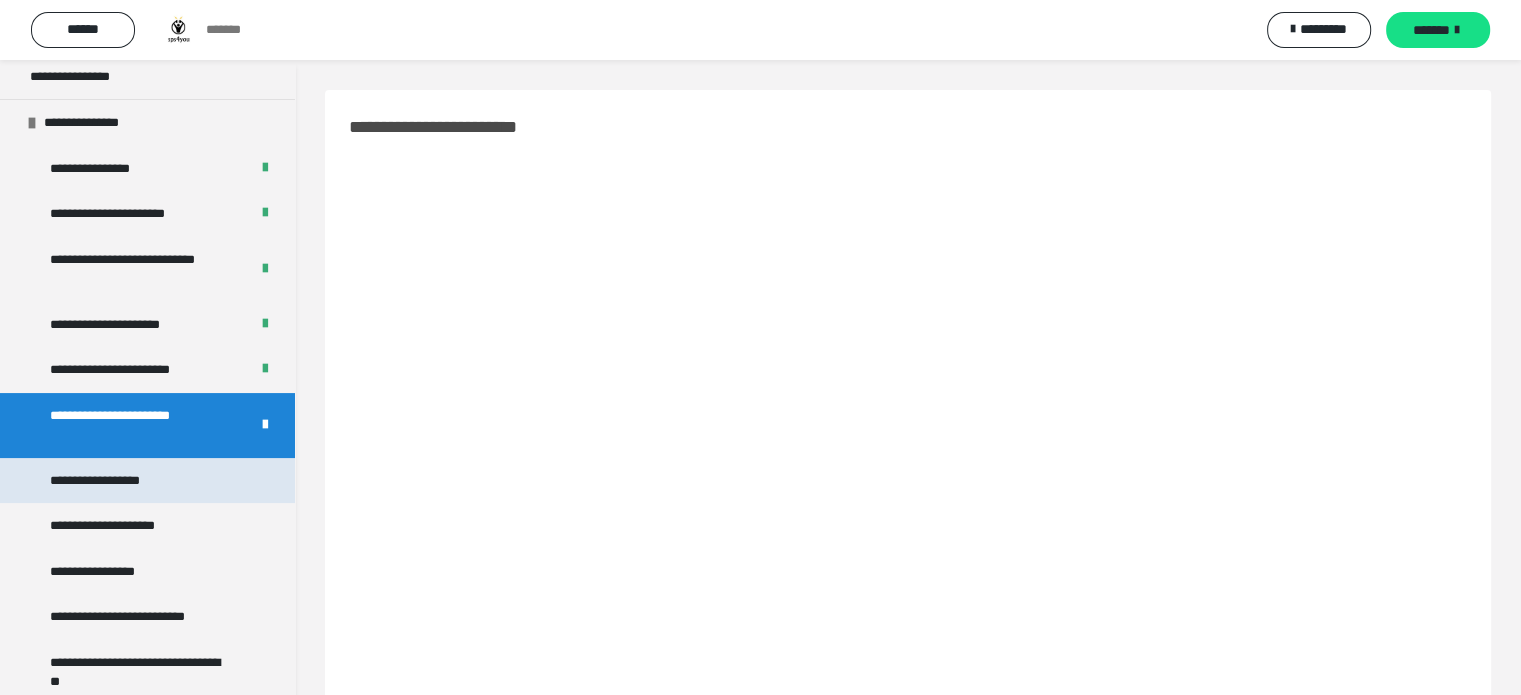 click on "**********" at bounding box center (112, 481) 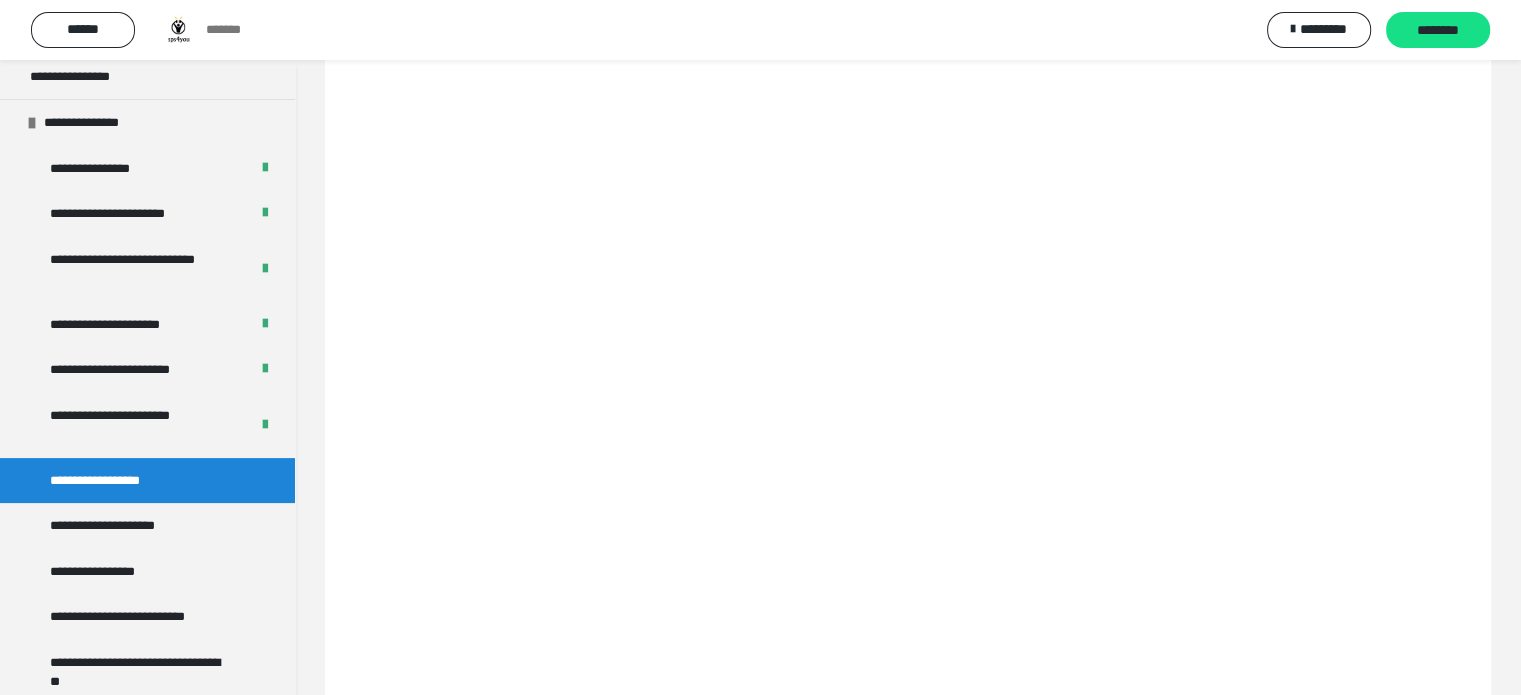 scroll, scrollTop: 100, scrollLeft: 0, axis: vertical 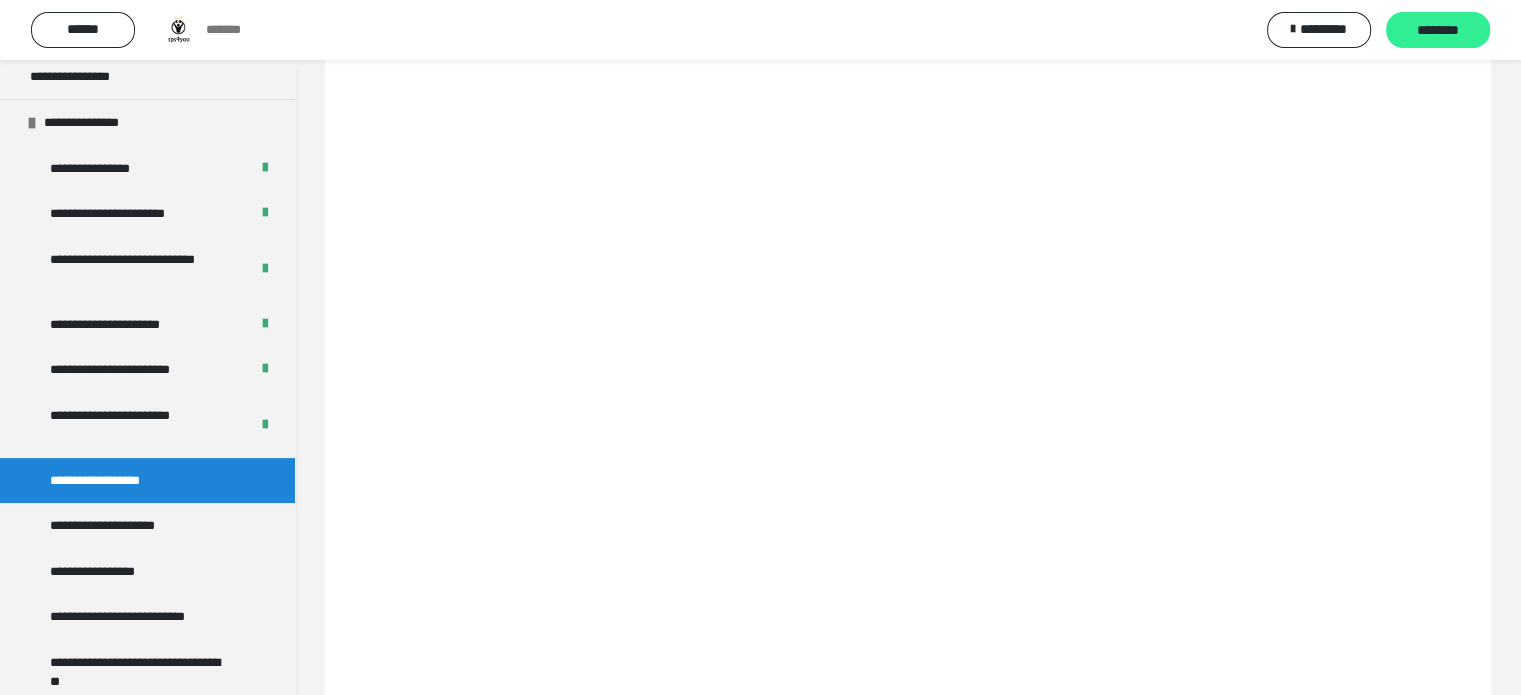 click on "********" at bounding box center (1438, 31) 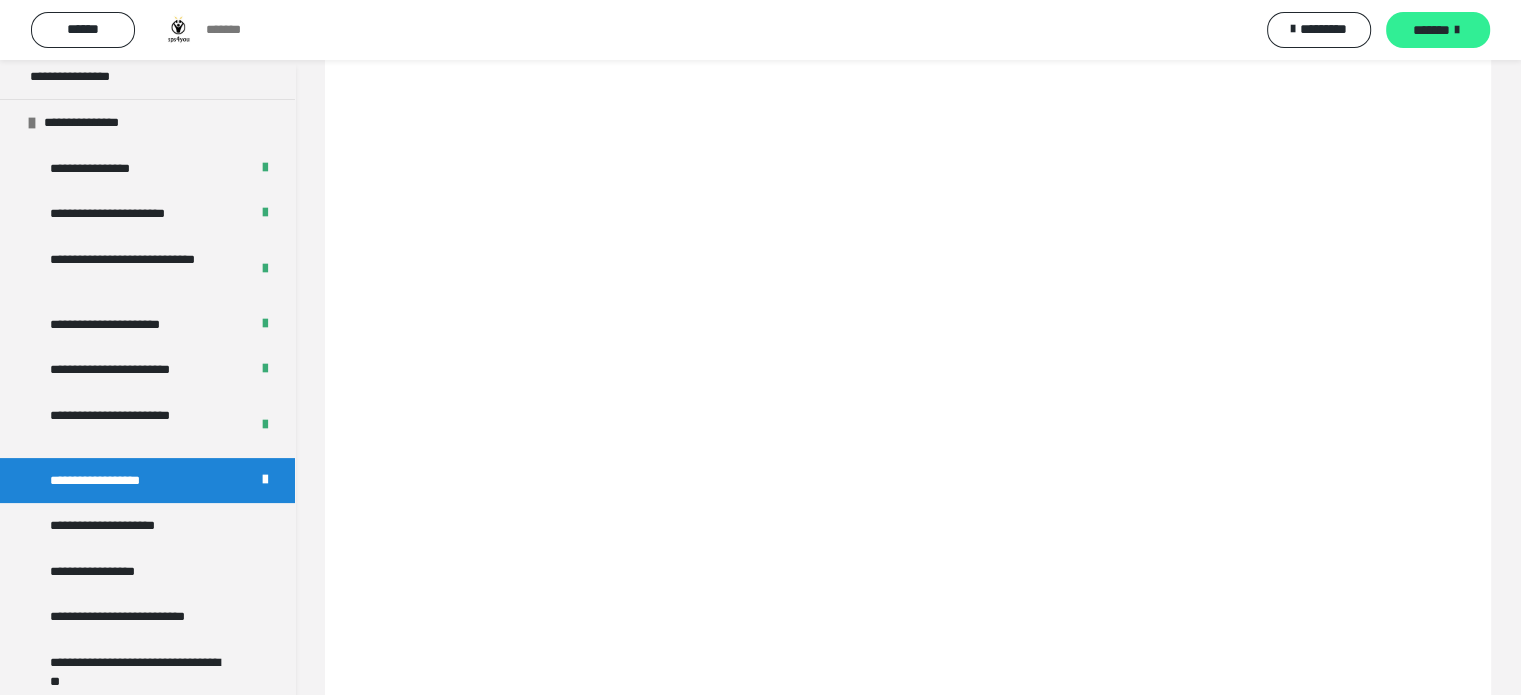 click on "*******" at bounding box center [1431, 30] 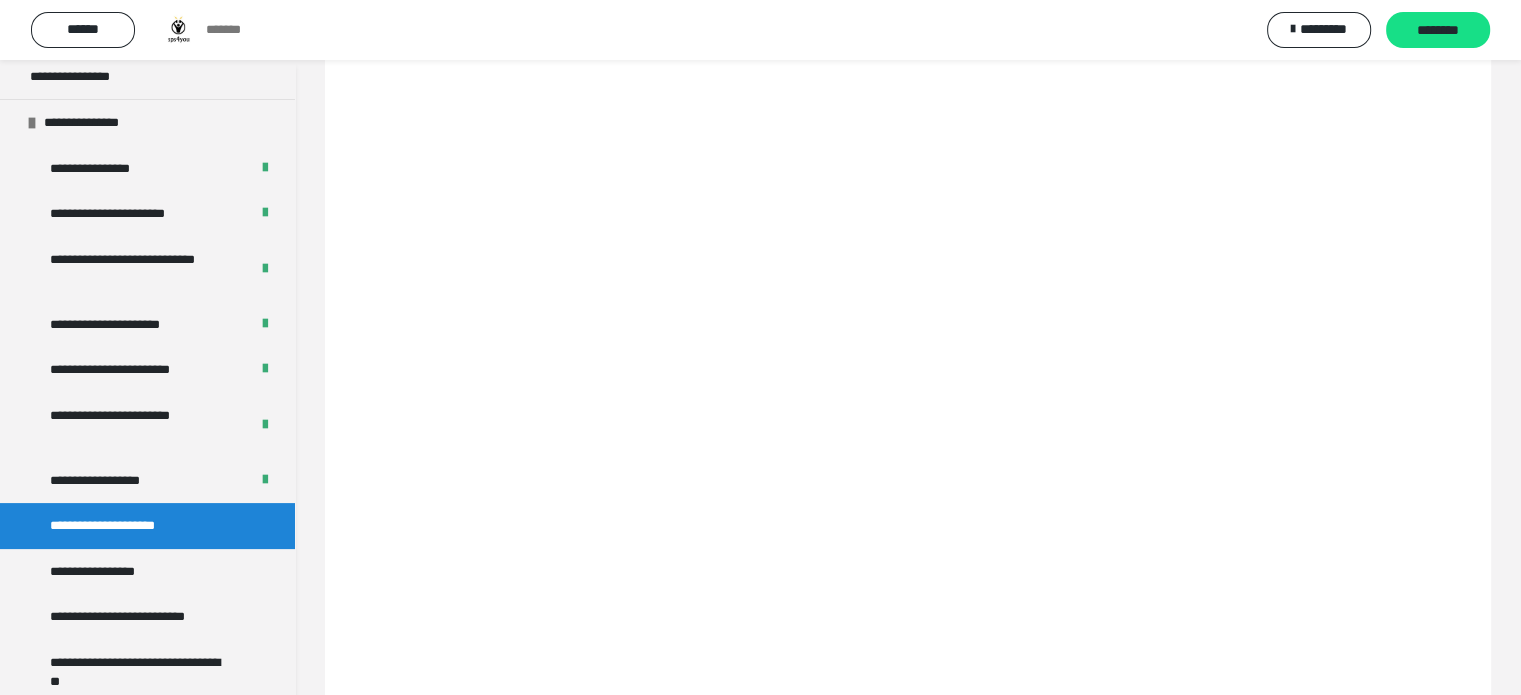 scroll, scrollTop: 102, scrollLeft: 0, axis: vertical 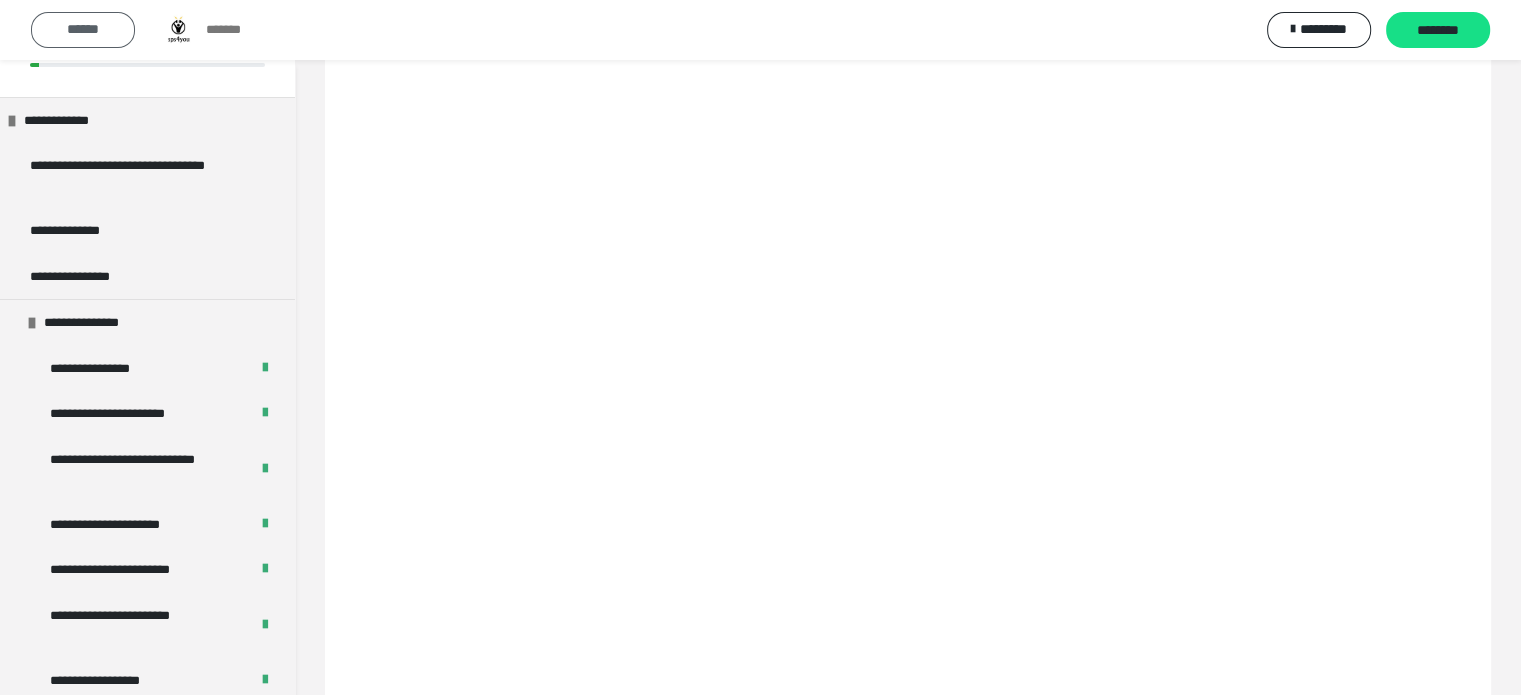 click on "******" at bounding box center [83, 29] 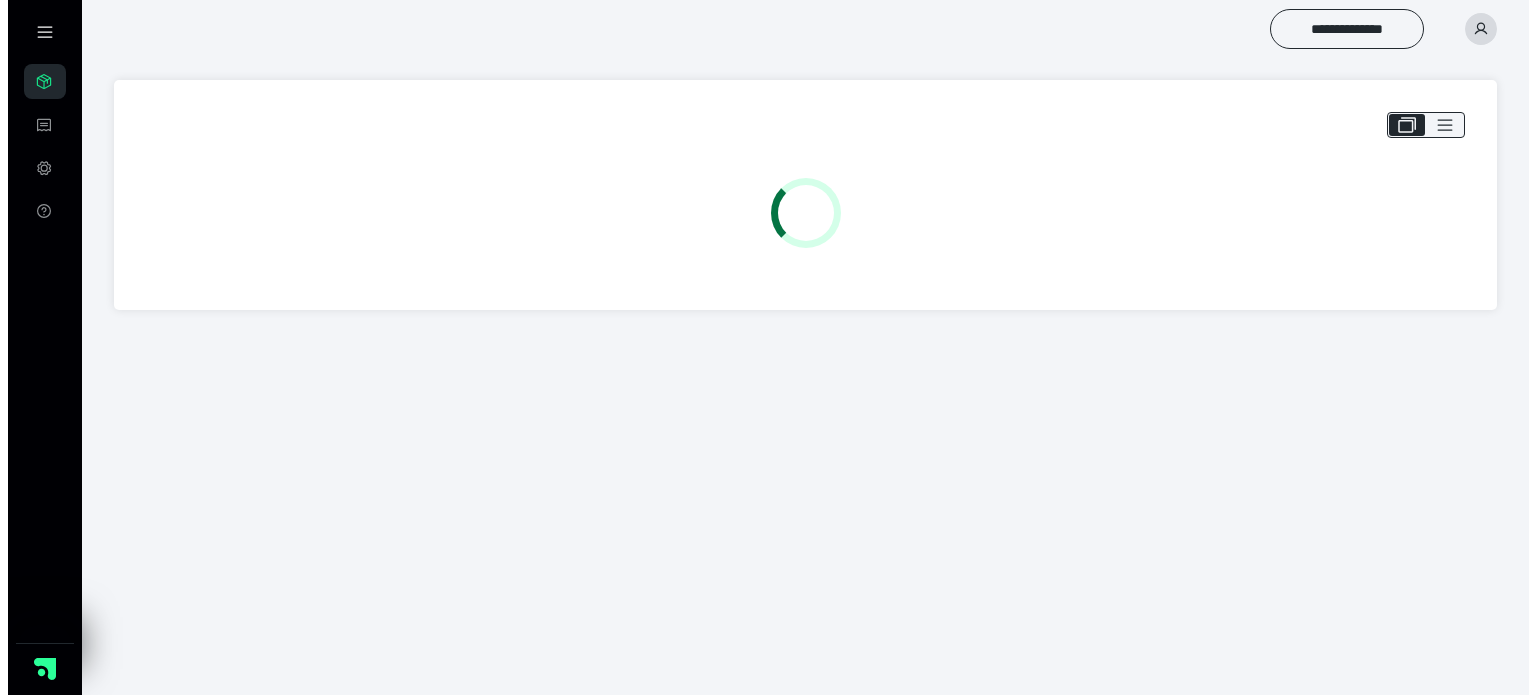 scroll, scrollTop: 0, scrollLeft: 0, axis: both 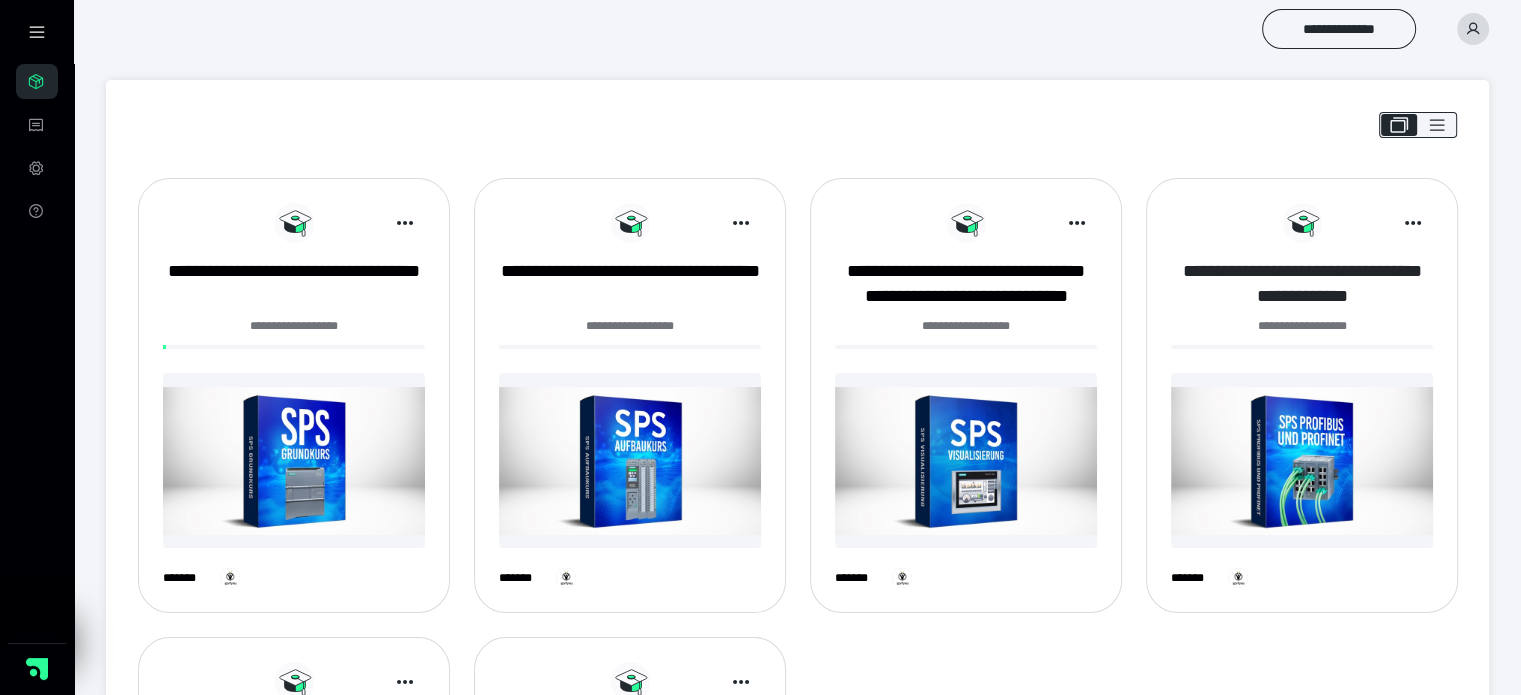 click on "**********" at bounding box center [1302, 284] 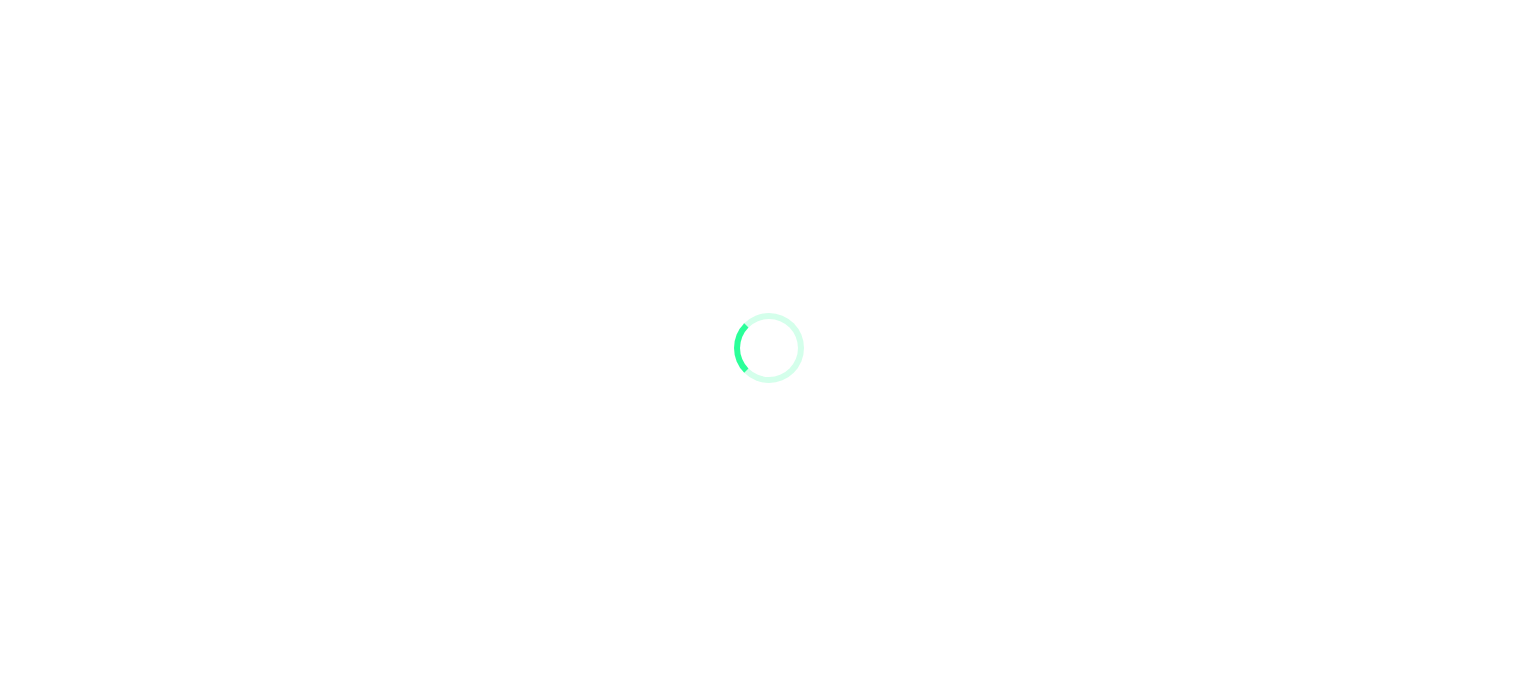 scroll, scrollTop: 0, scrollLeft: 0, axis: both 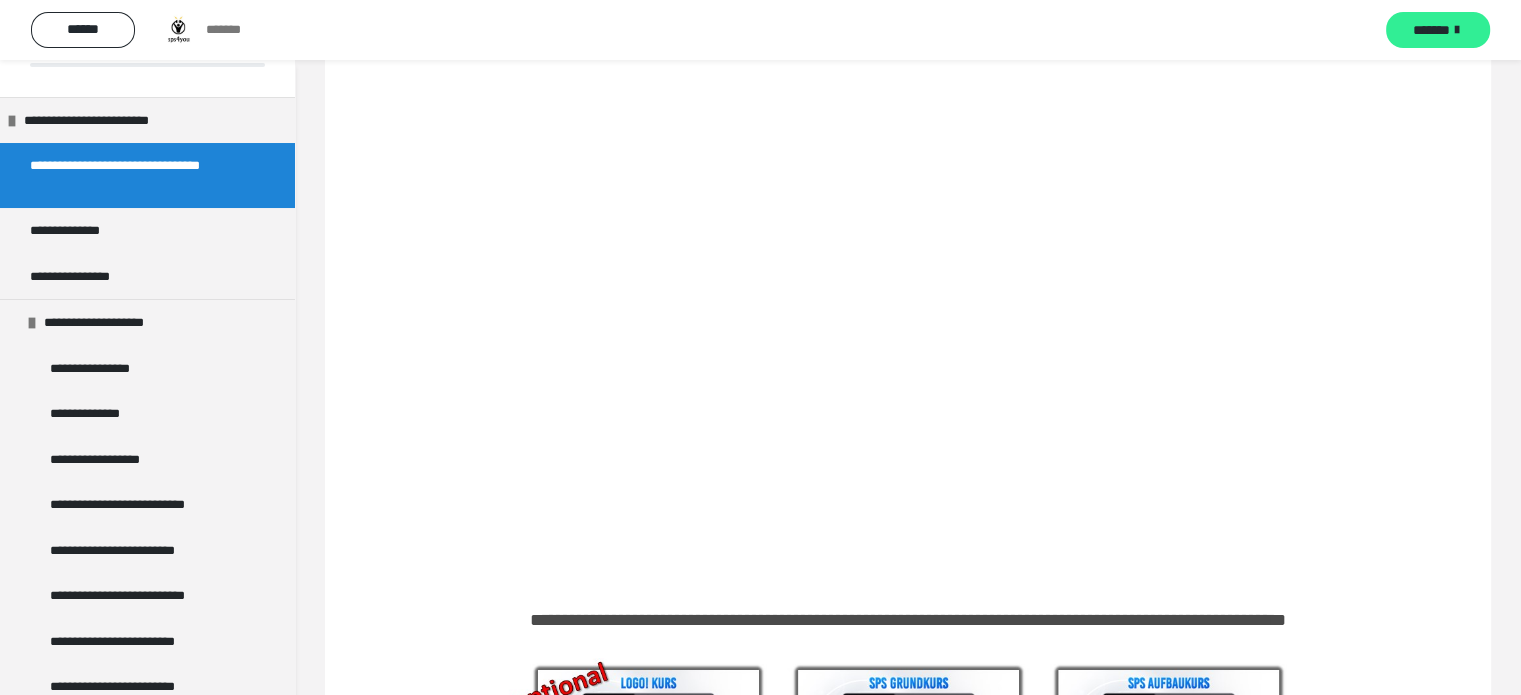 click on "*******" at bounding box center [1431, 30] 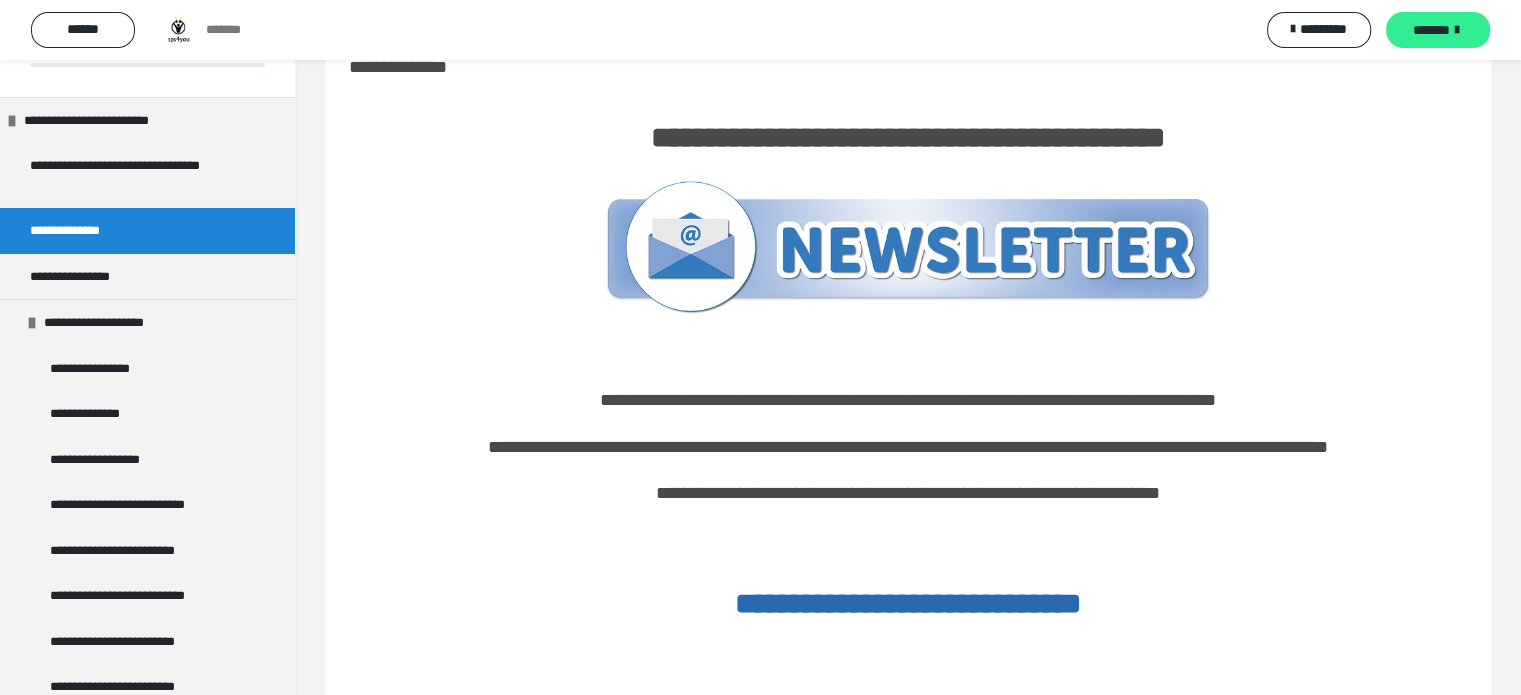 scroll, scrollTop: 124, scrollLeft: 0, axis: vertical 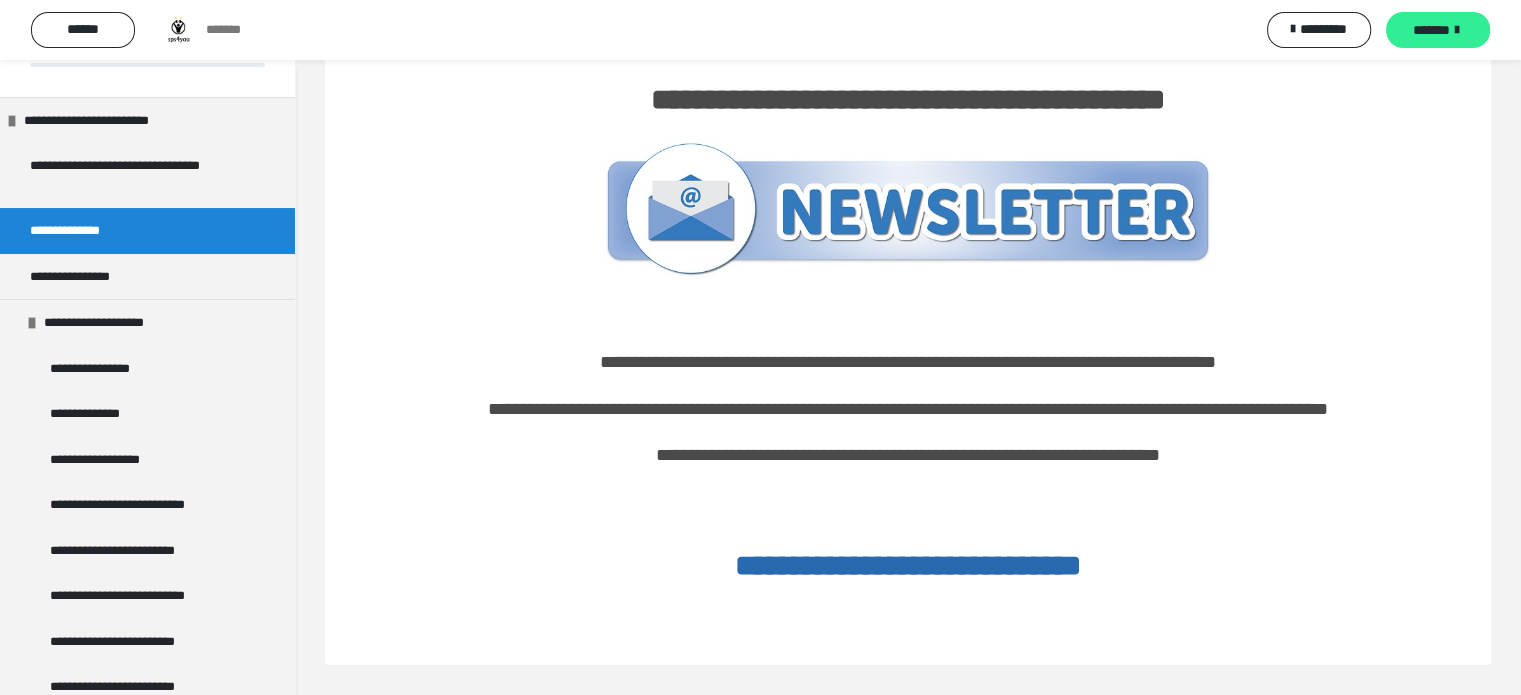 click on "*******" at bounding box center [1431, 30] 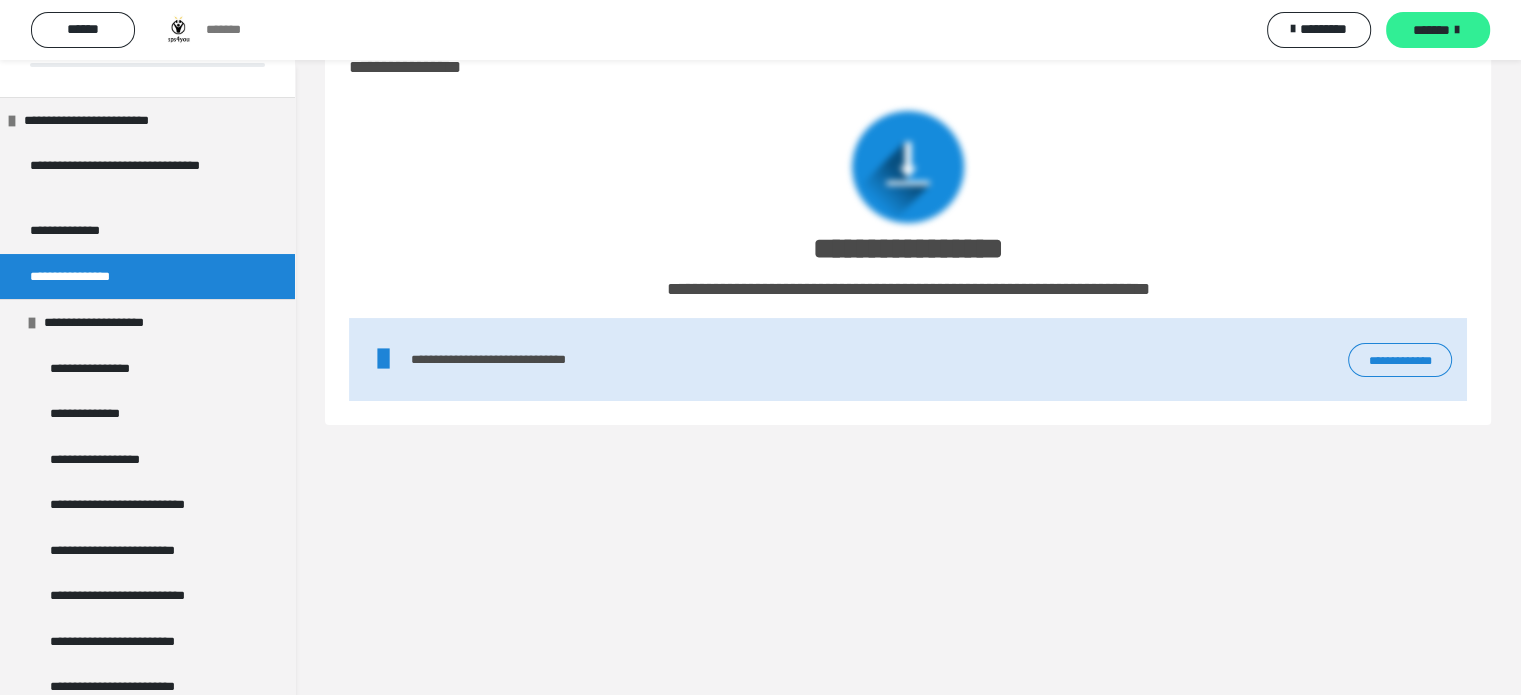 scroll, scrollTop: 60, scrollLeft: 0, axis: vertical 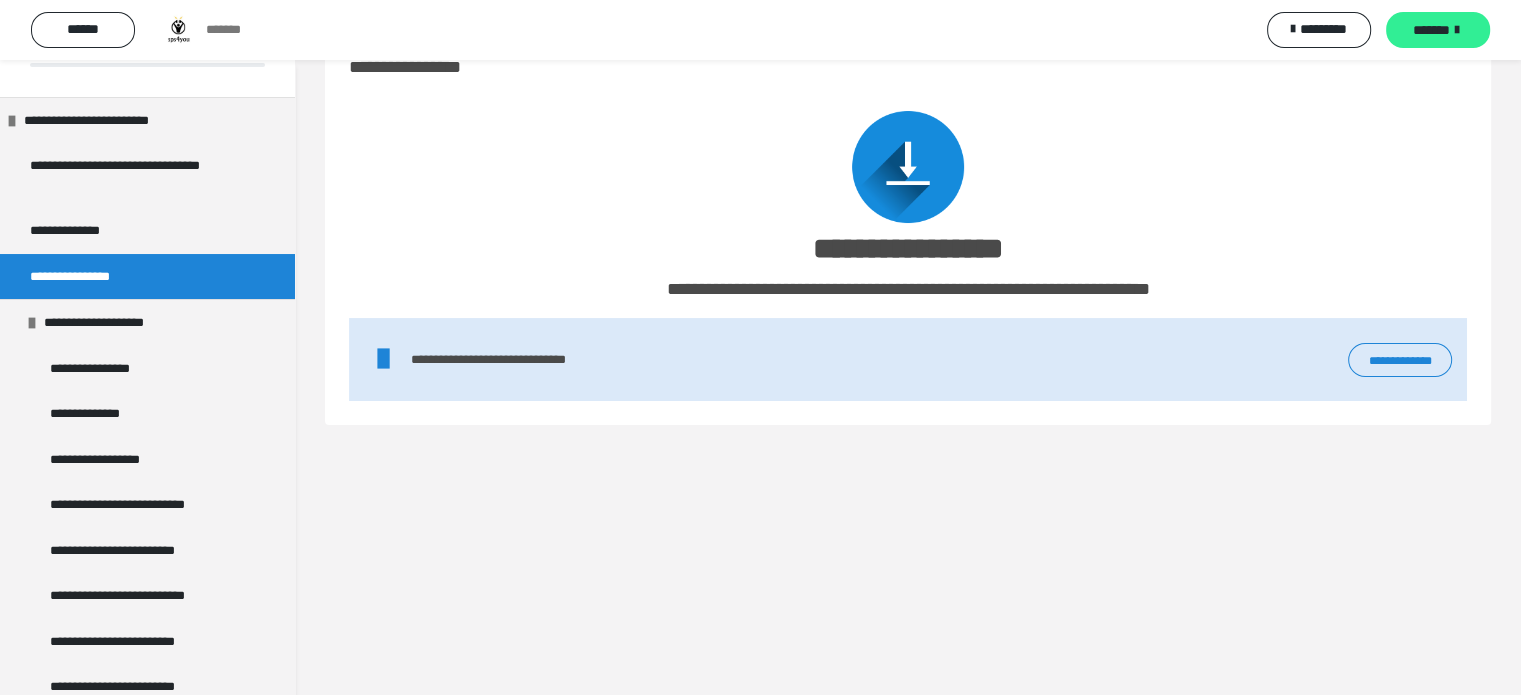 click on "*******" at bounding box center [1431, 30] 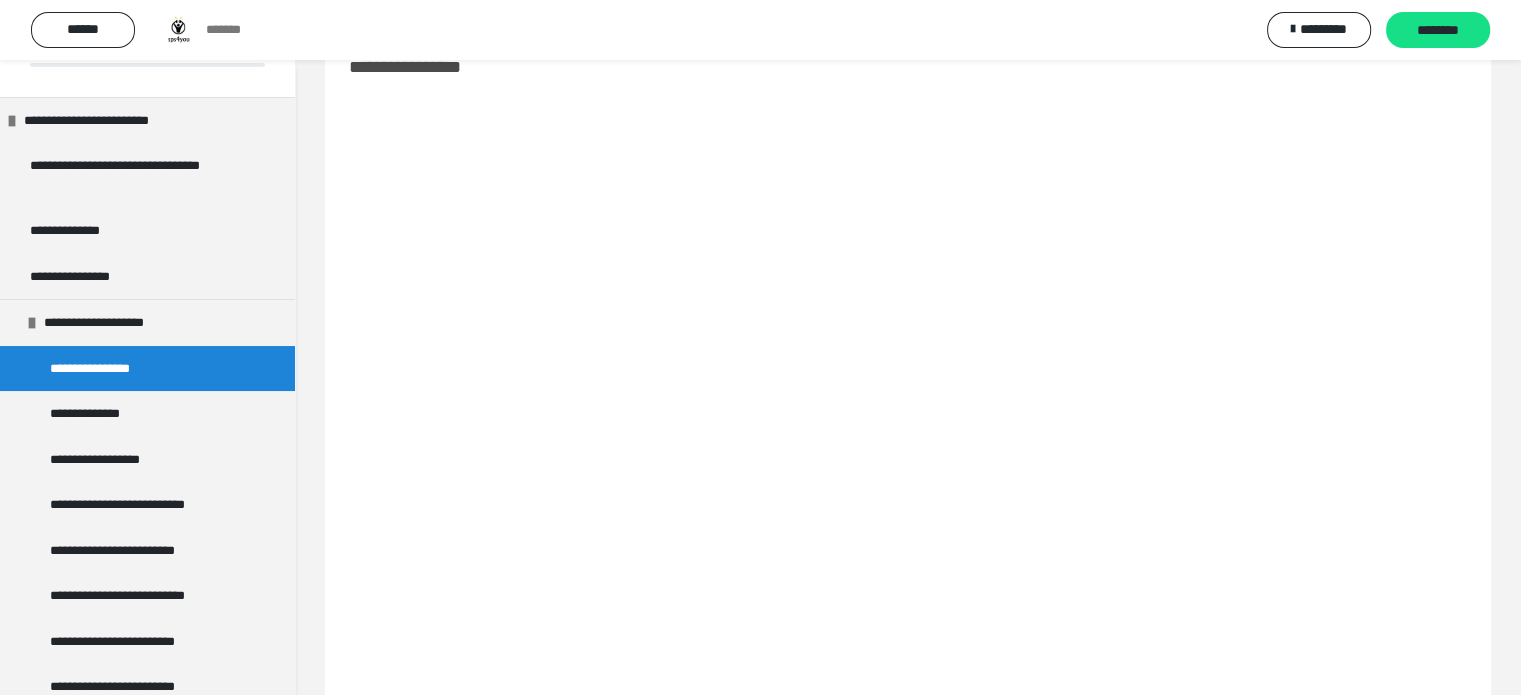 scroll, scrollTop: 430, scrollLeft: 0, axis: vertical 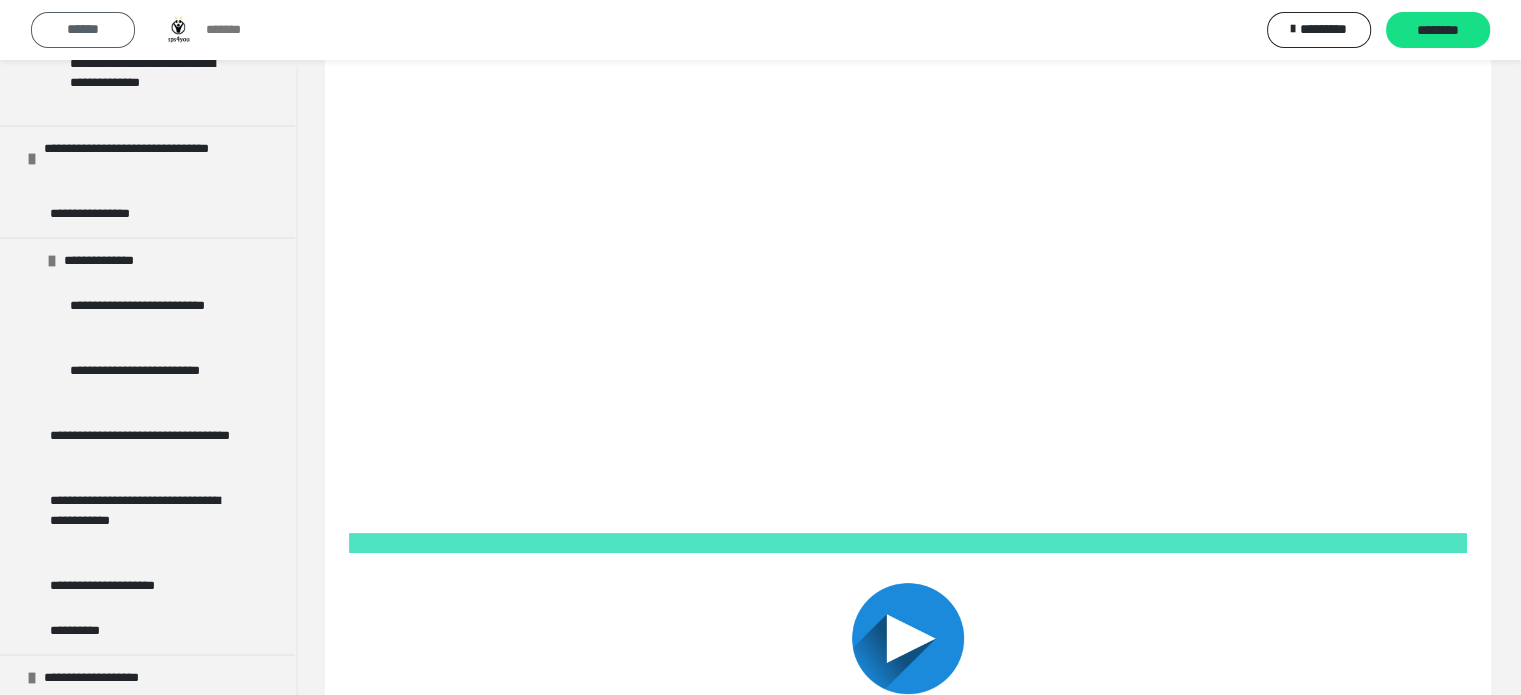 click on "******" at bounding box center (83, 29) 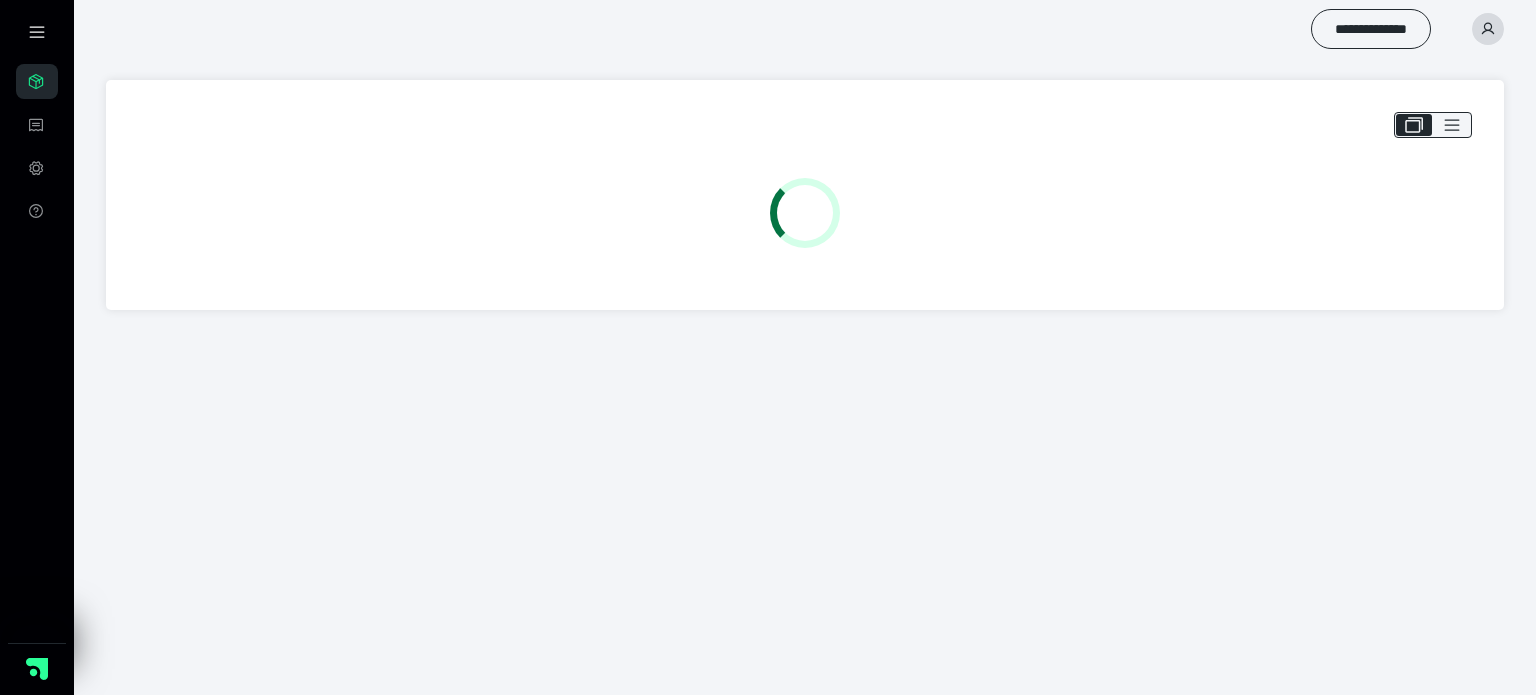 scroll, scrollTop: 0, scrollLeft: 0, axis: both 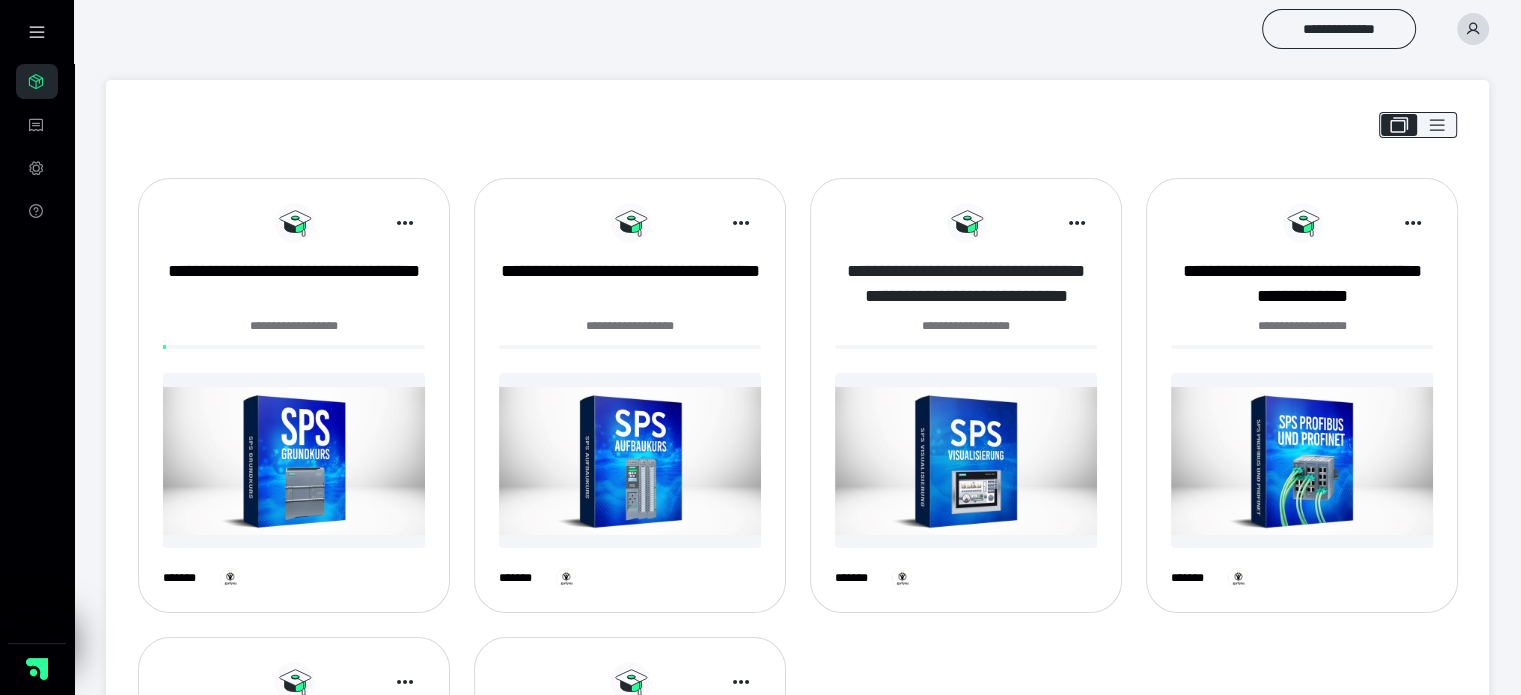 click on "**********" at bounding box center (966, 284) 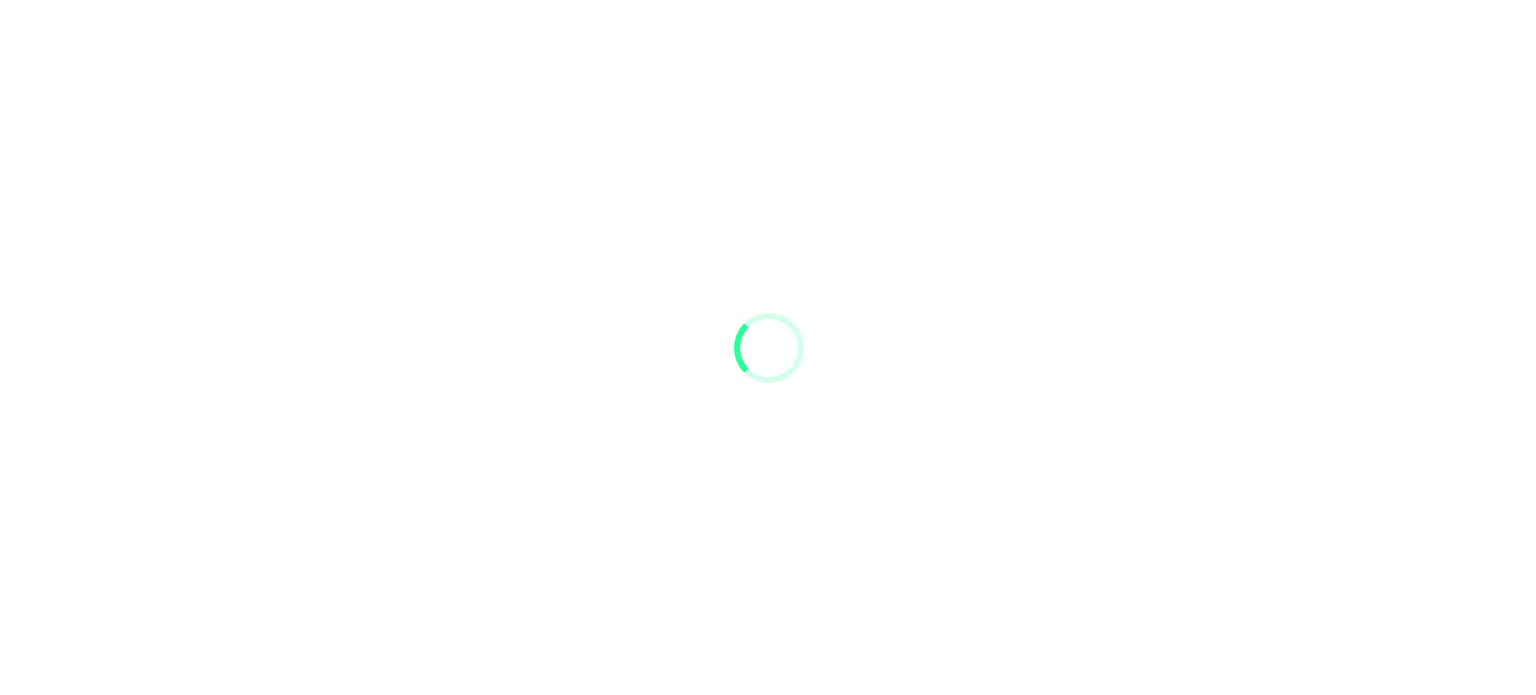 scroll, scrollTop: 0, scrollLeft: 0, axis: both 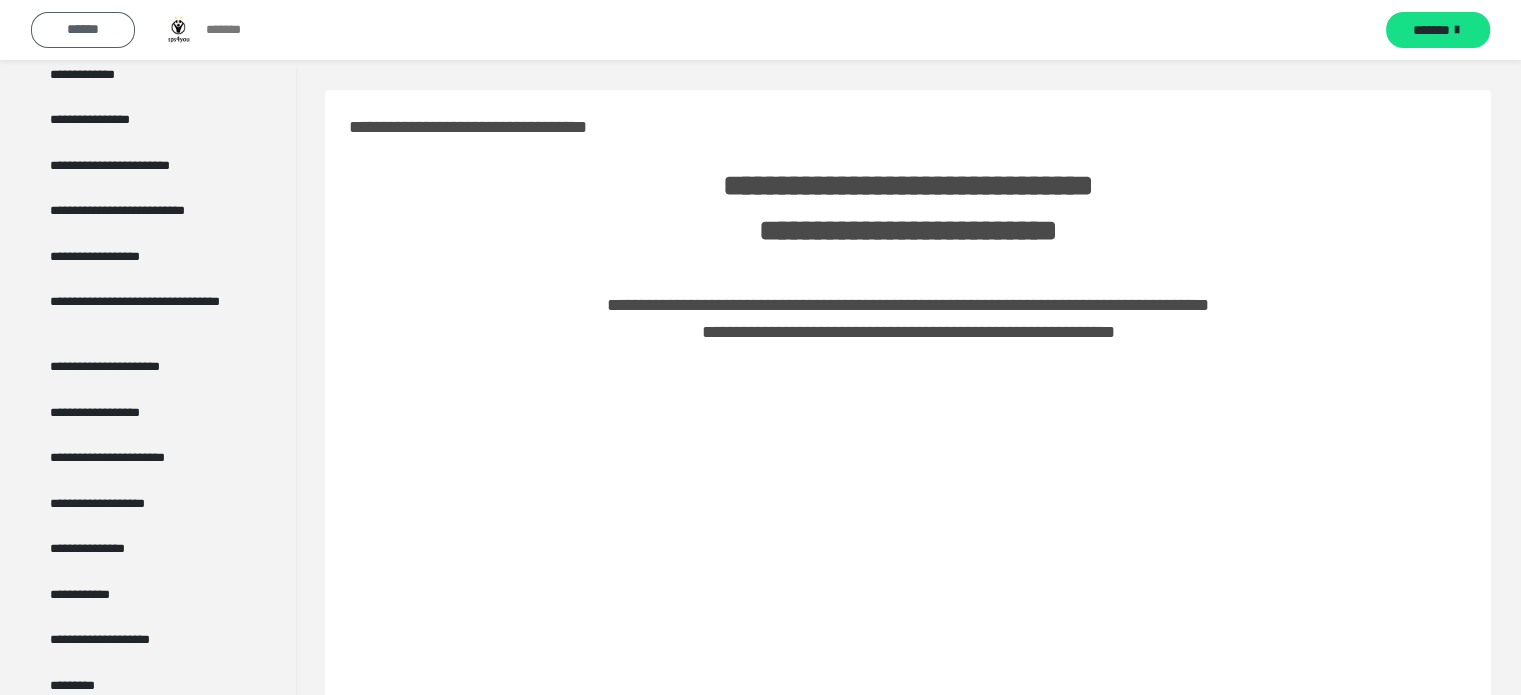 click on "******" at bounding box center [83, 29] 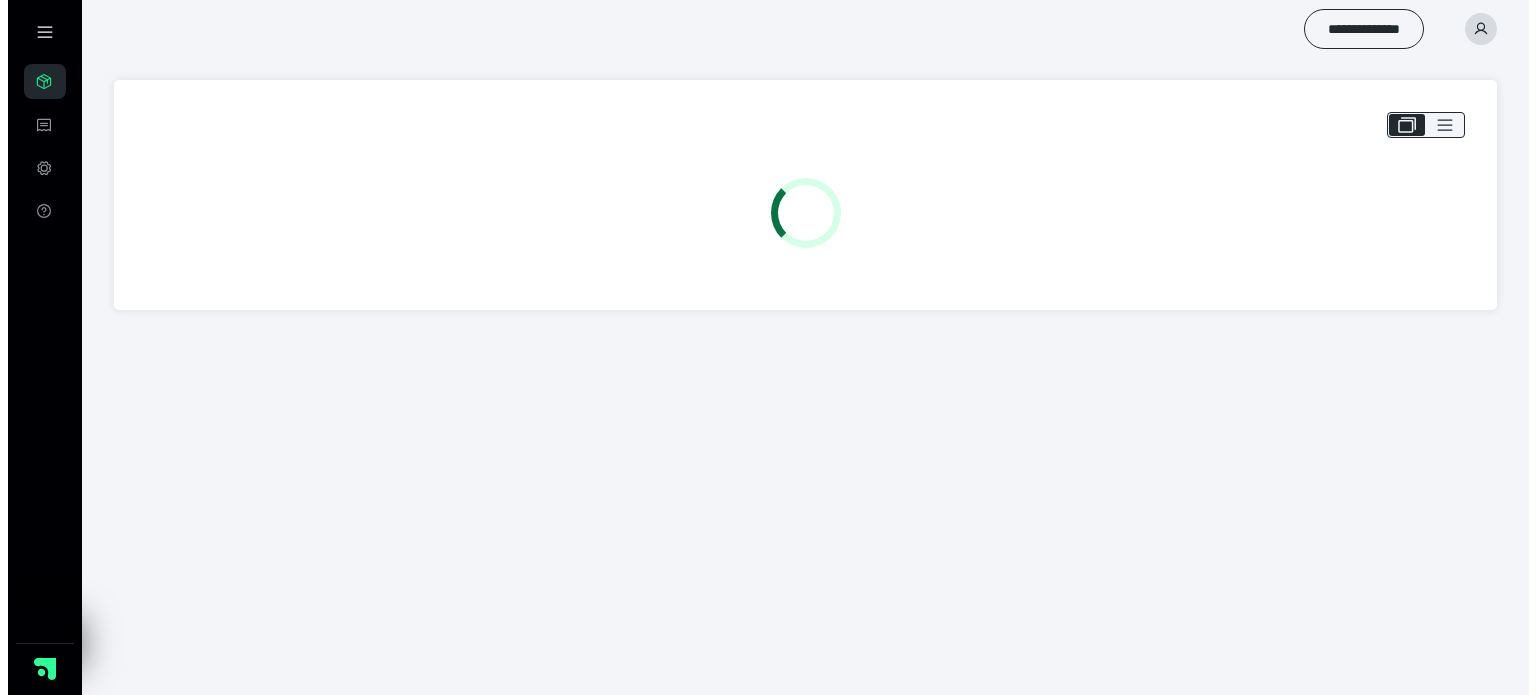 scroll, scrollTop: 0, scrollLeft: 0, axis: both 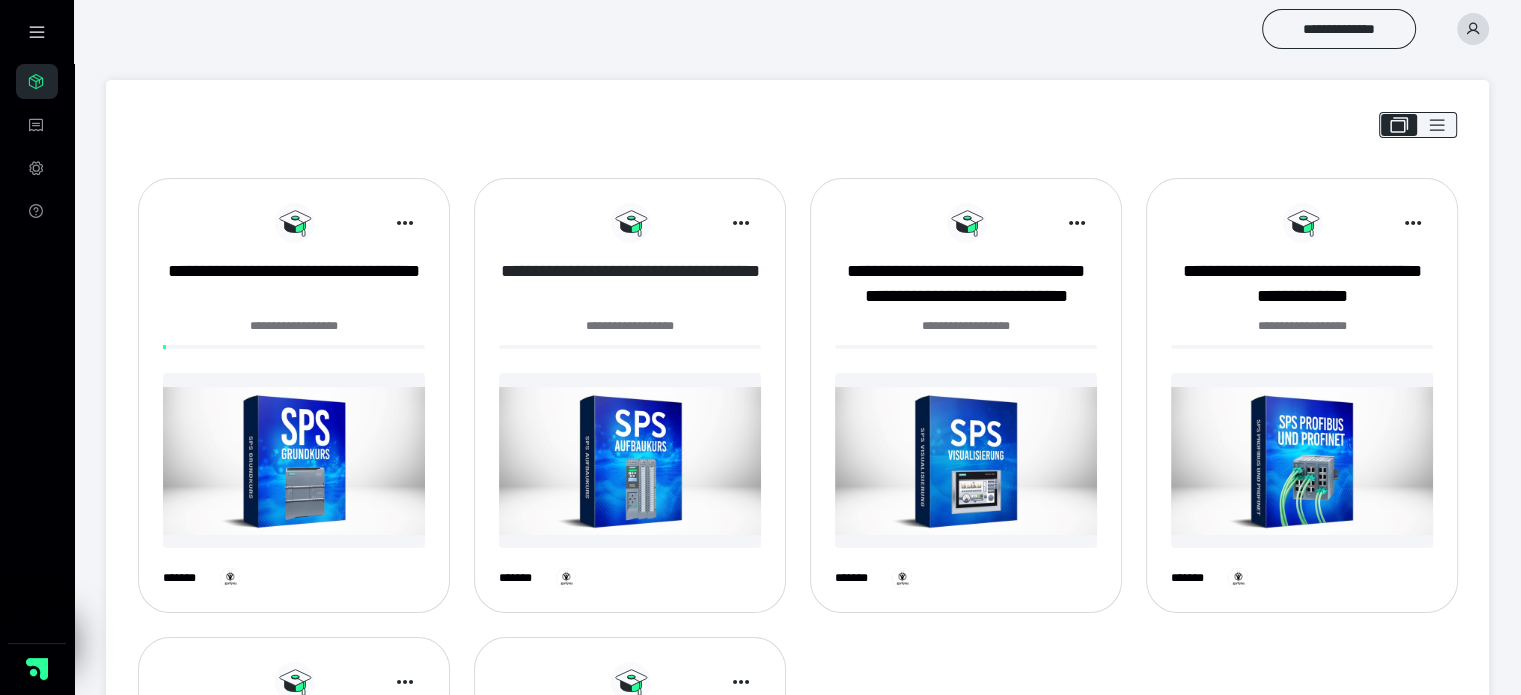 click on "**********" at bounding box center (630, 284) 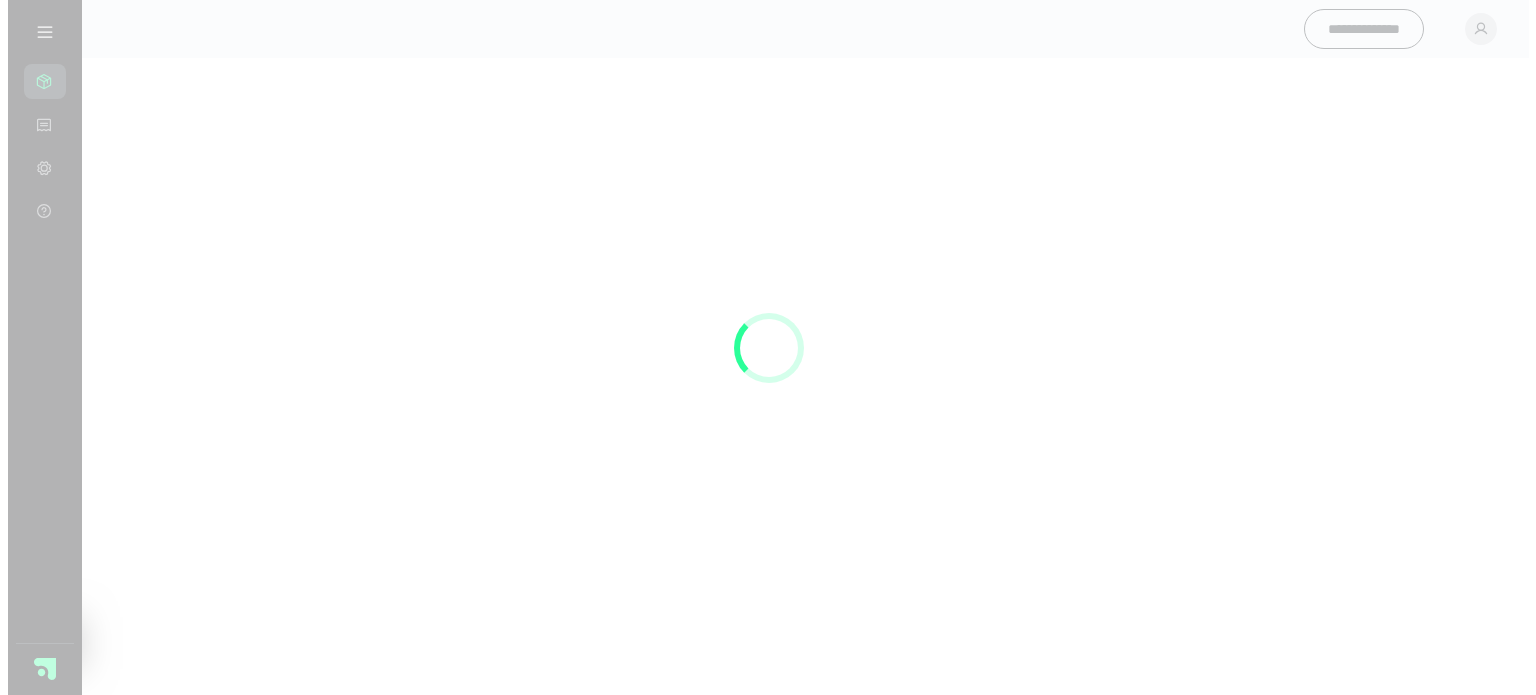 scroll, scrollTop: 0, scrollLeft: 0, axis: both 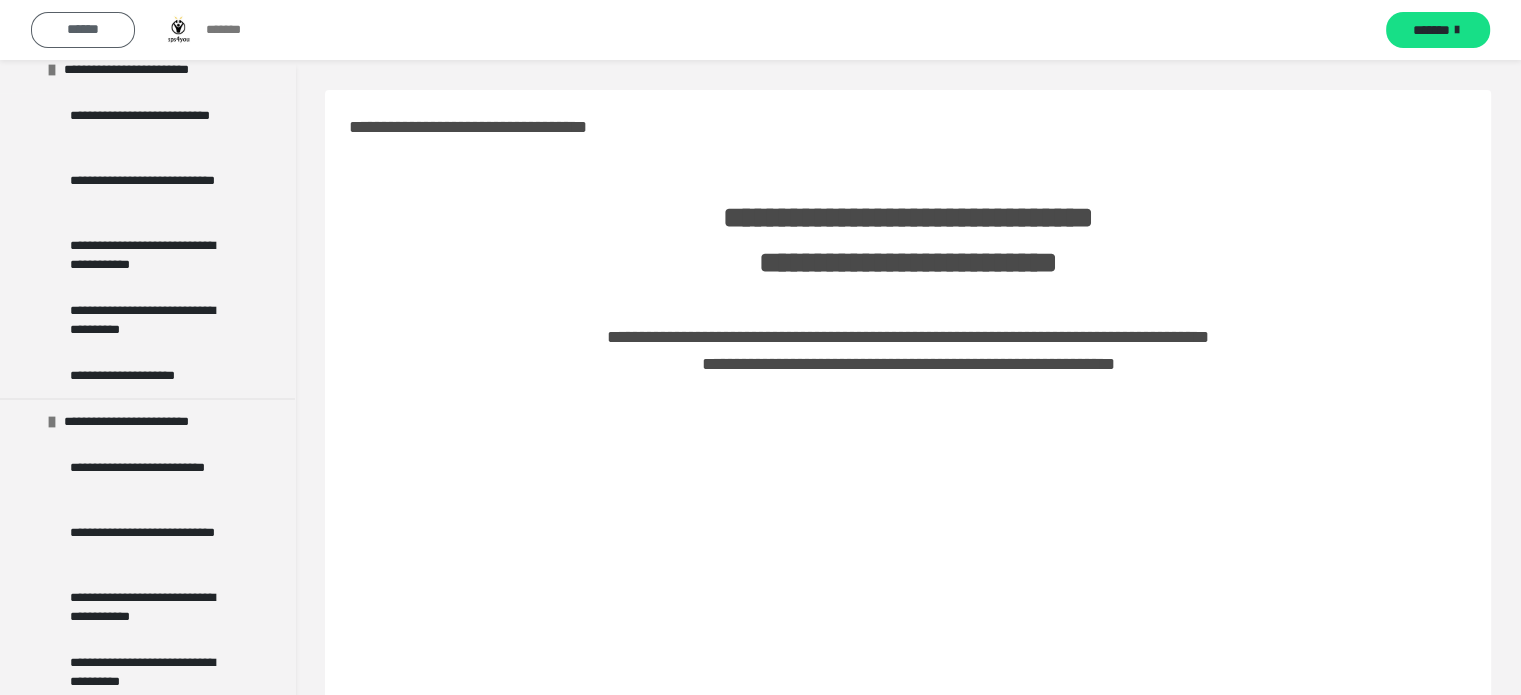 click on "******" at bounding box center (83, 29) 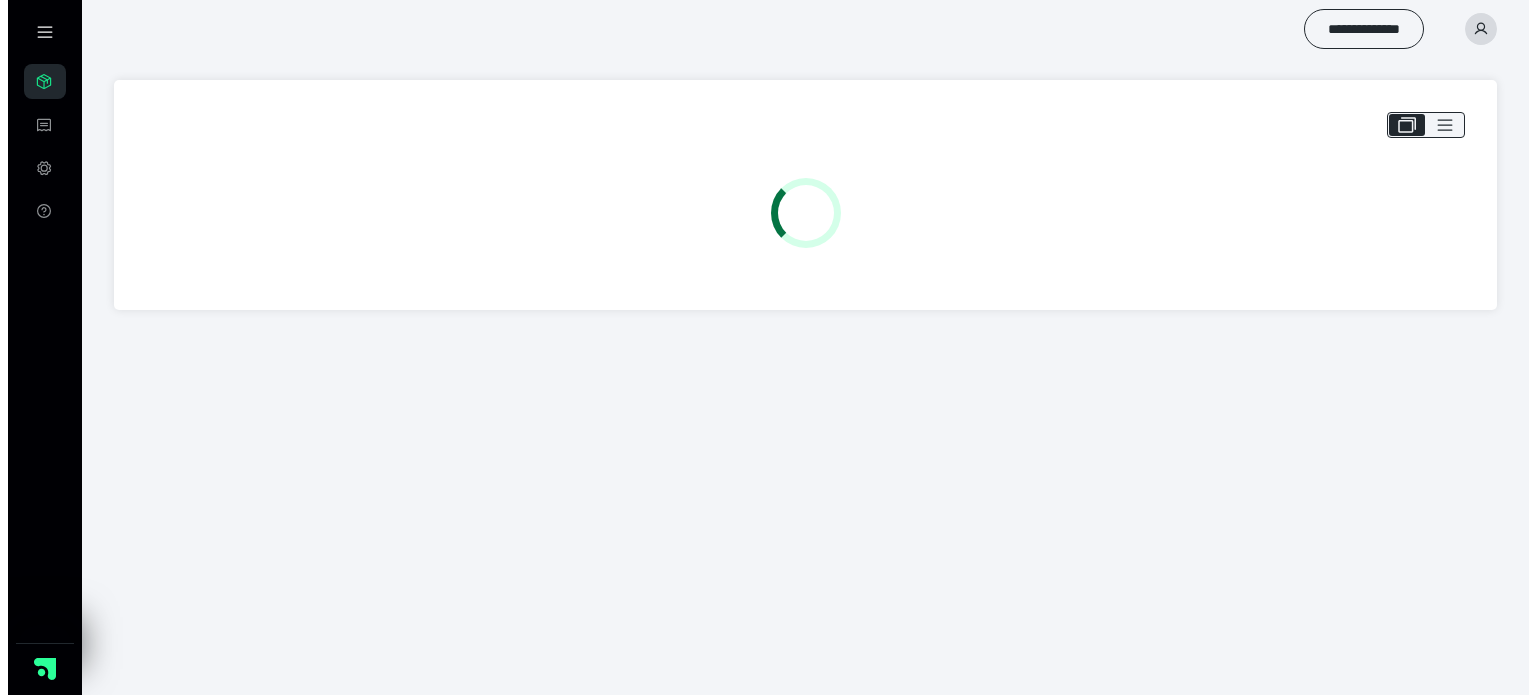 scroll, scrollTop: 0, scrollLeft: 0, axis: both 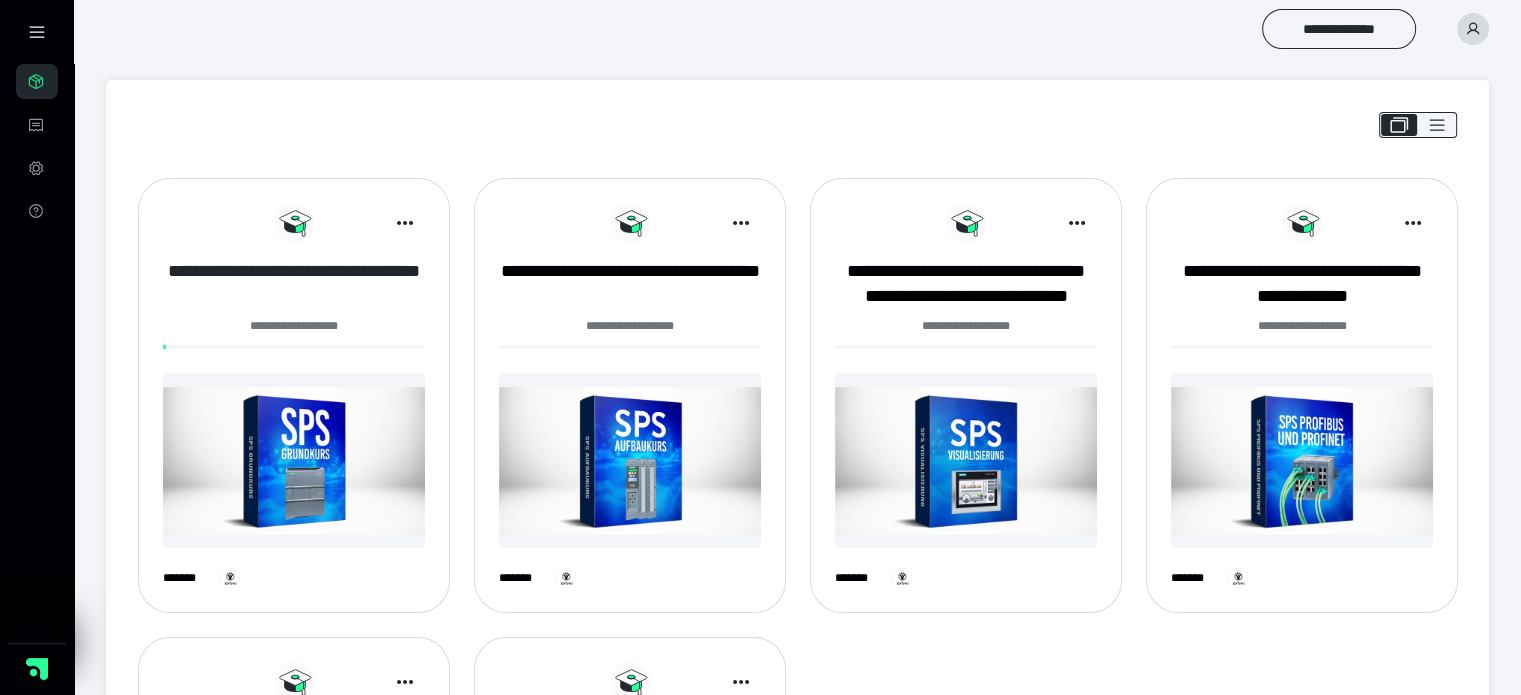 click on "**********" at bounding box center [294, 284] 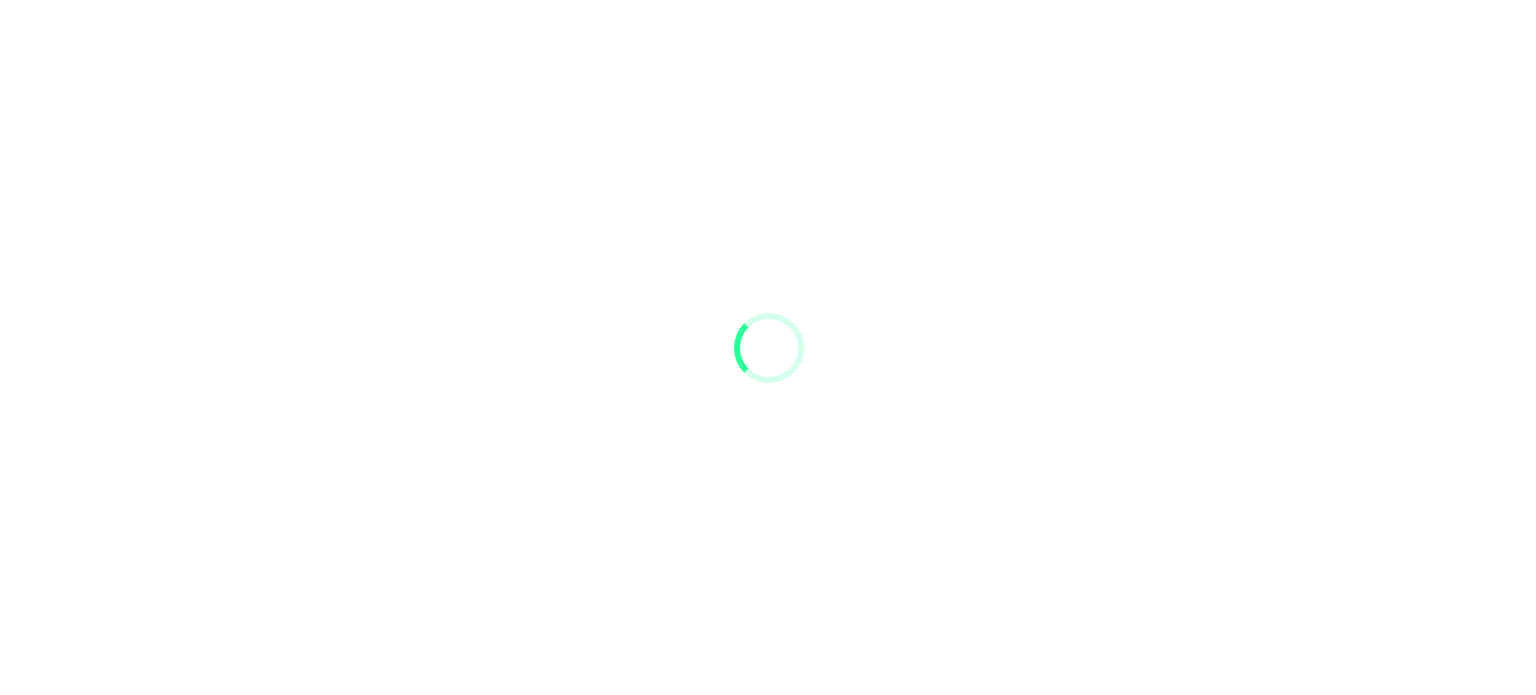 scroll, scrollTop: 0, scrollLeft: 0, axis: both 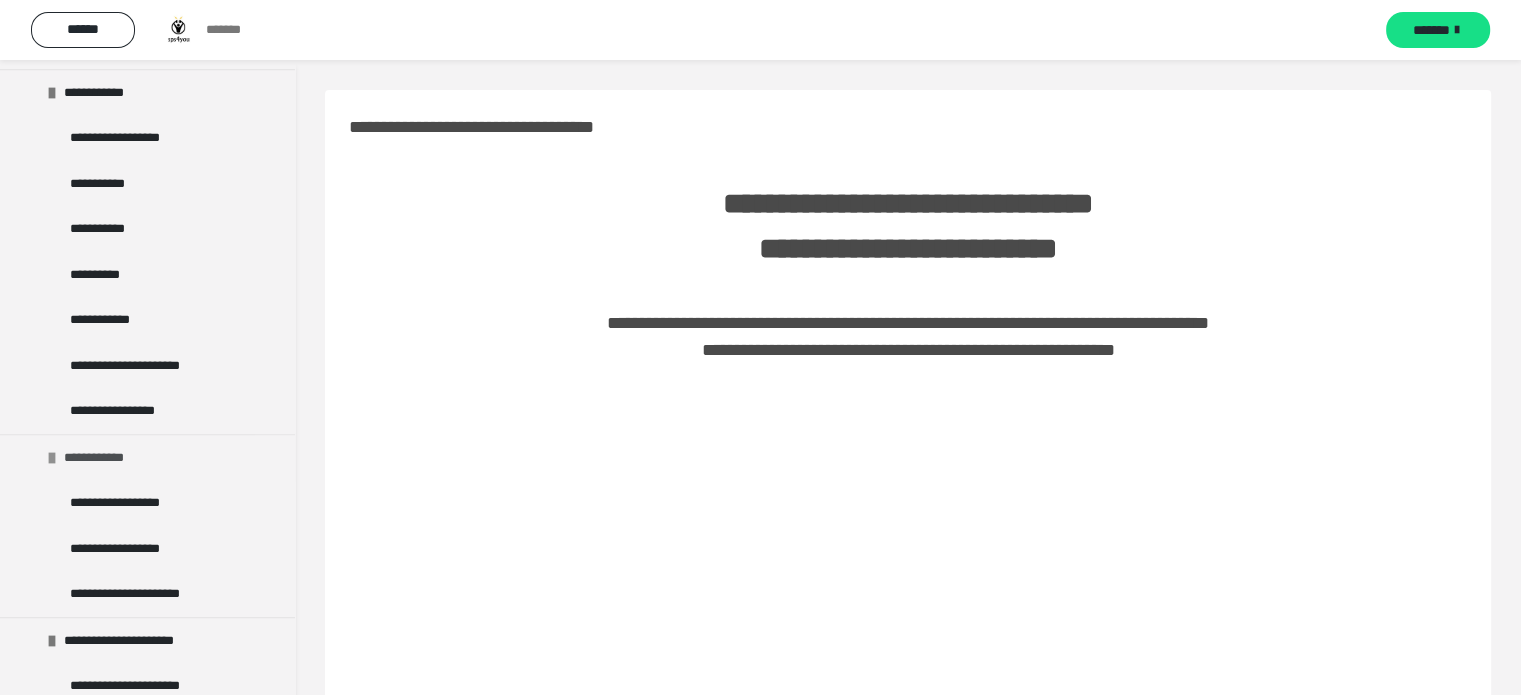 click on "**********" at bounding box center (100, 458) 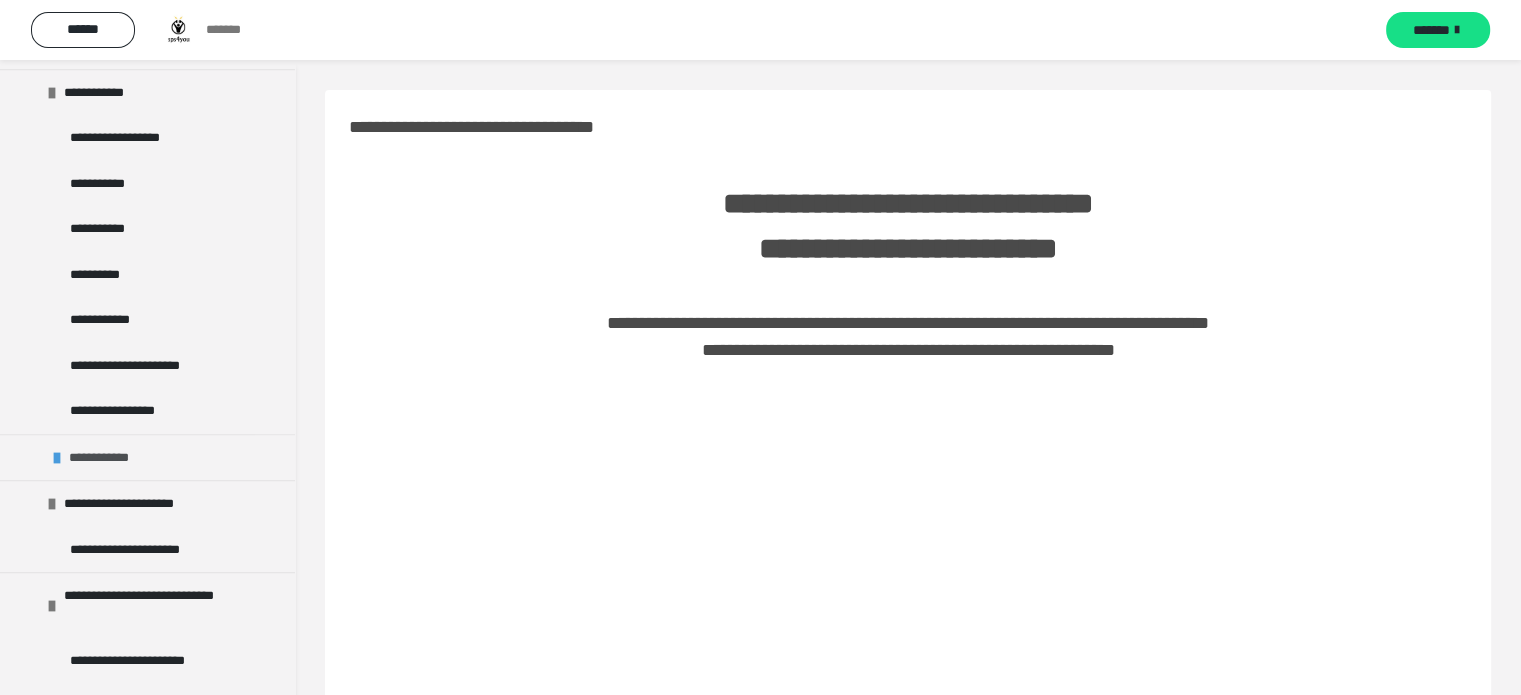click on "**********" at bounding box center [105, 458] 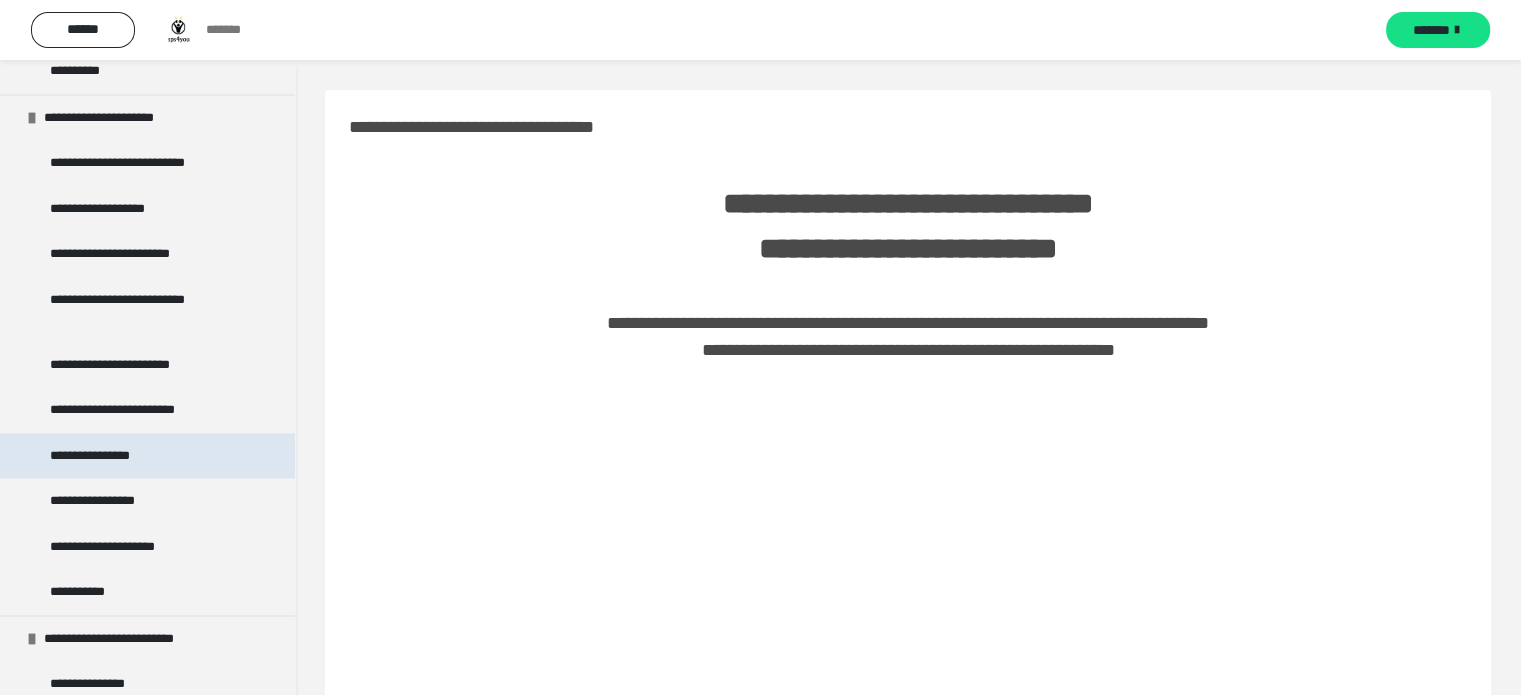 scroll, scrollTop: 2902, scrollLeft: 0, axis: vertical 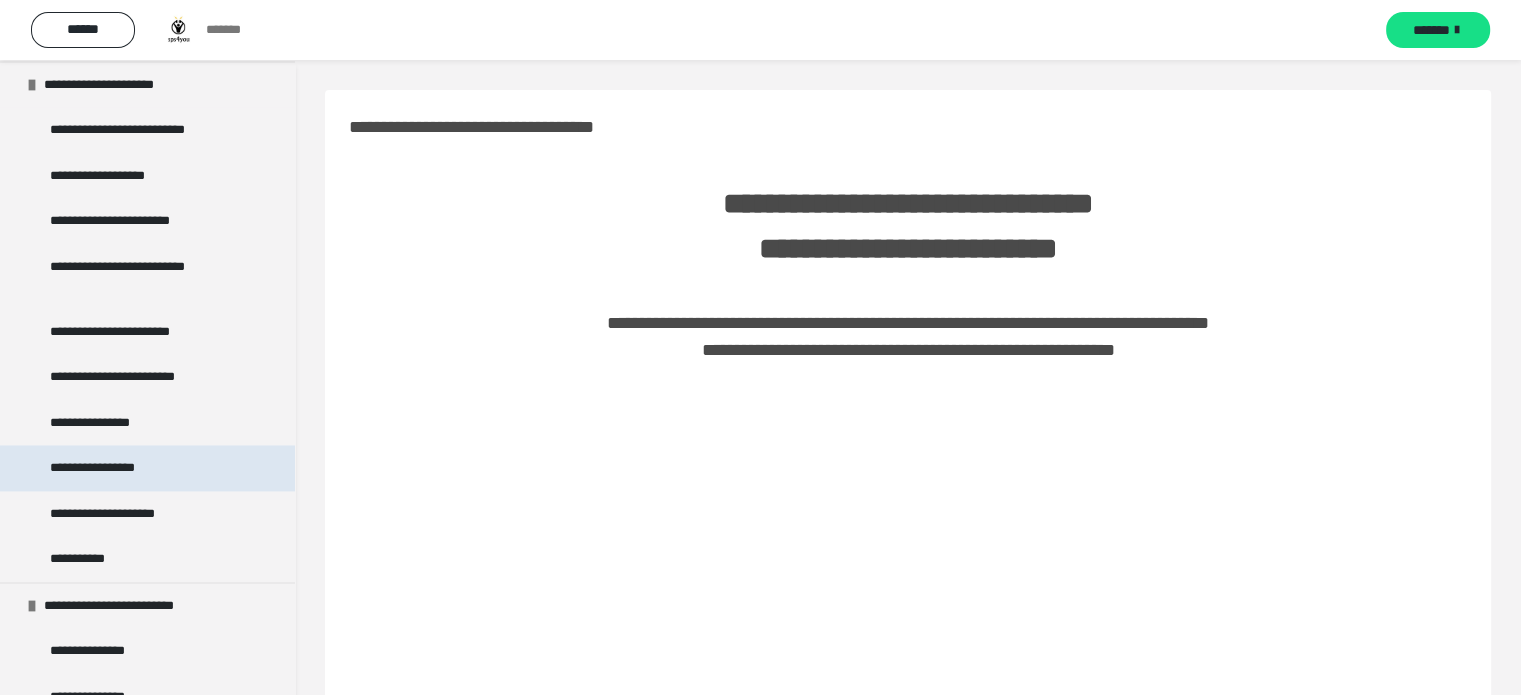 click on "**********" at bounding box center (100, 468) 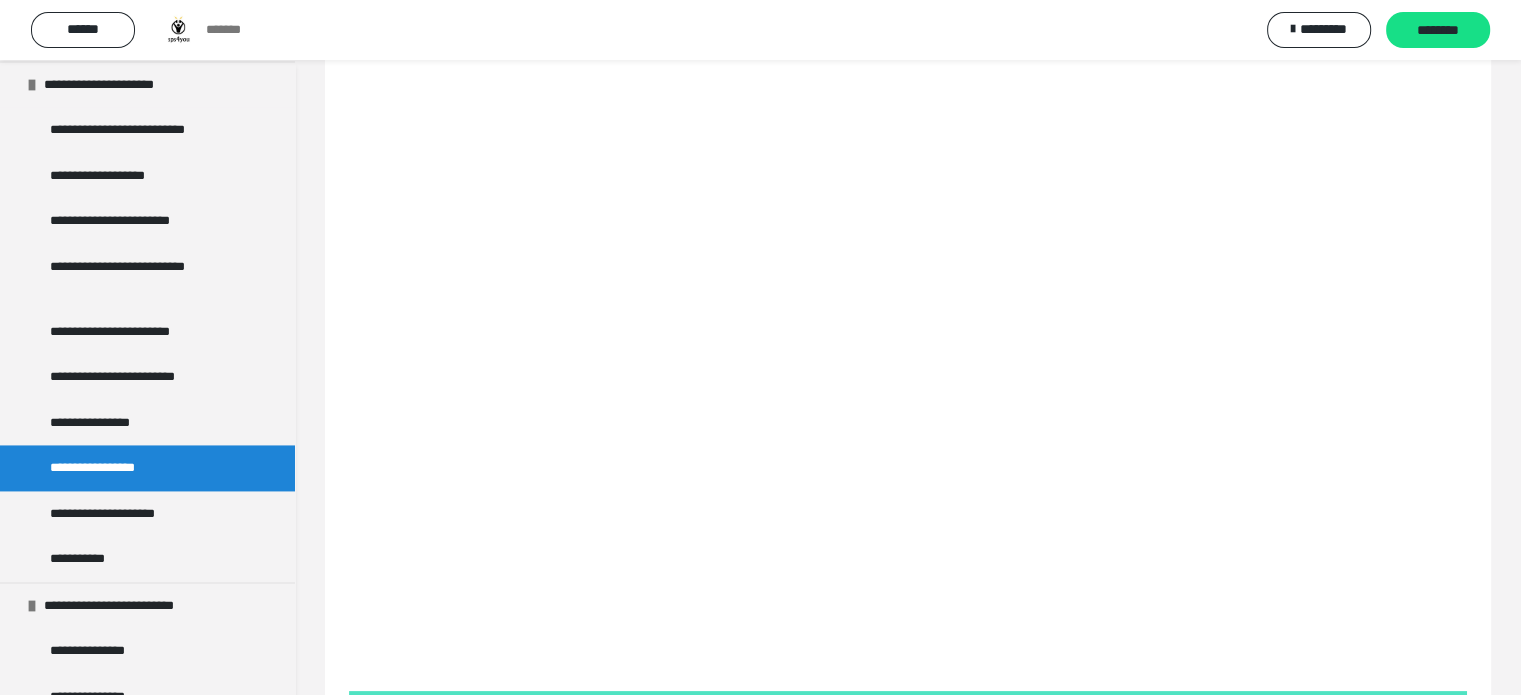 scroll, scrollTop: 130, scrollLeft: 0, axis: vertical 